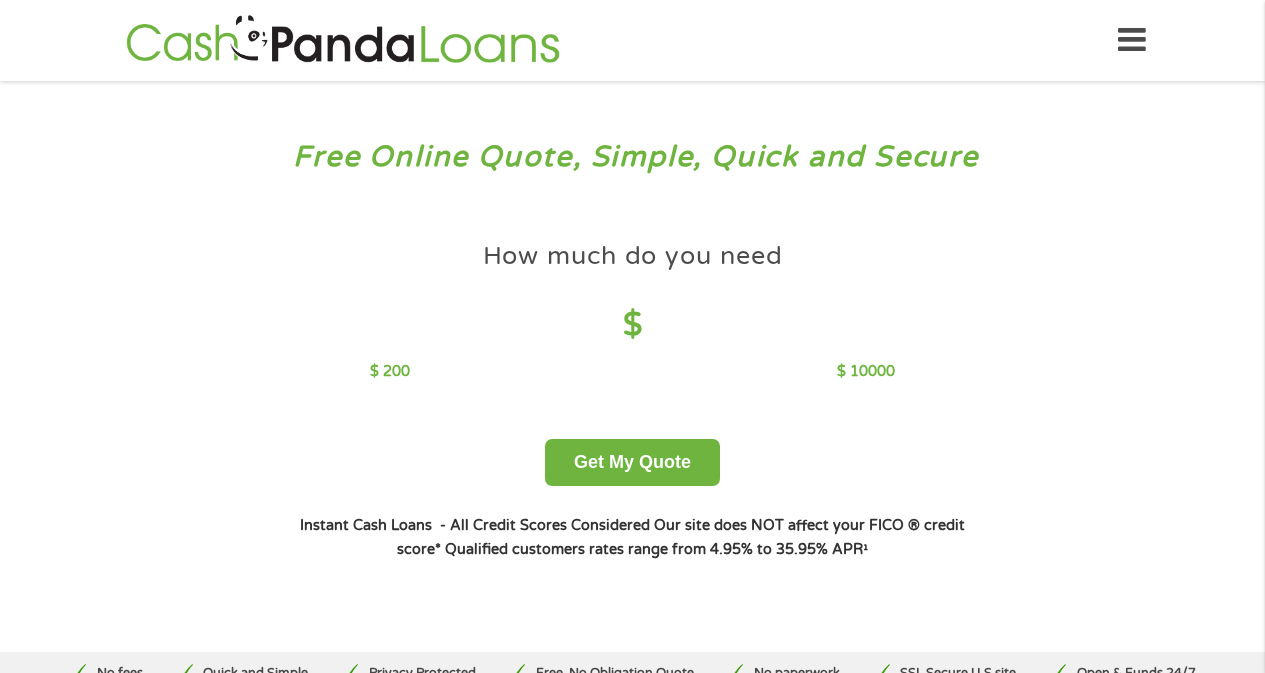 scroll, scrollTop: 0, scrollLeft: 0, axis: both 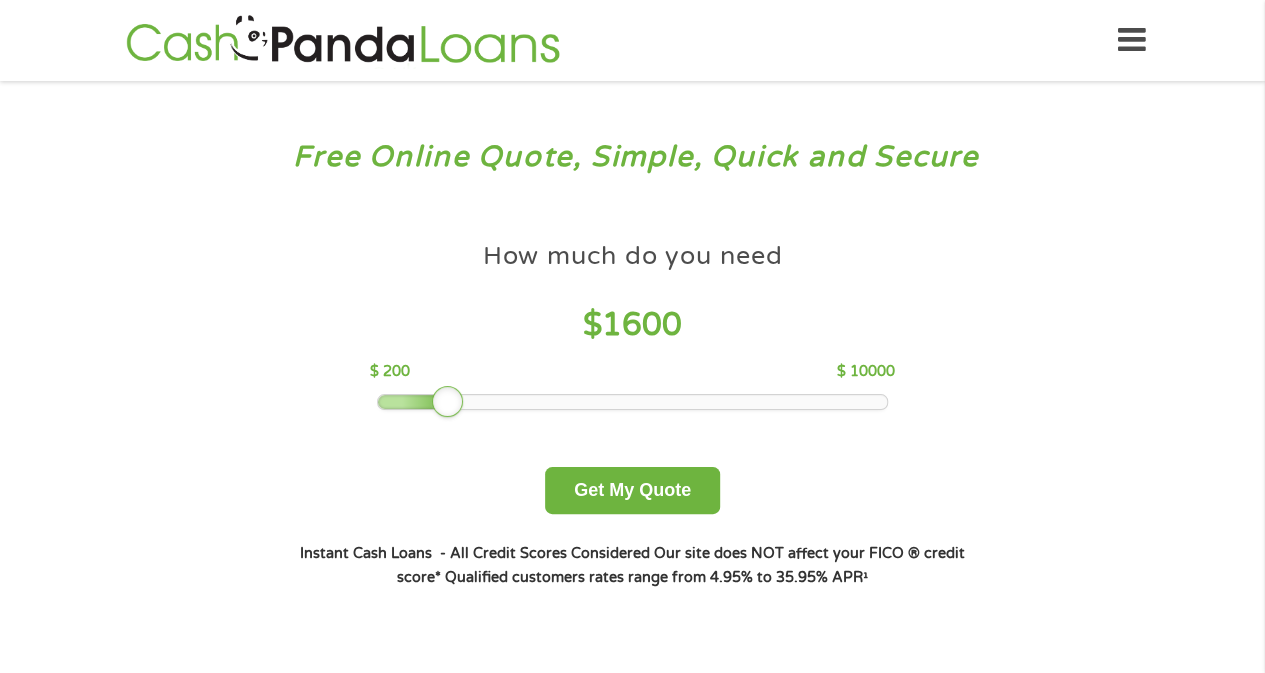 drag, startPoint x: 420, startPoint y: 409, endPoint x: 448, endPoint y: 411, distance: 28.071337 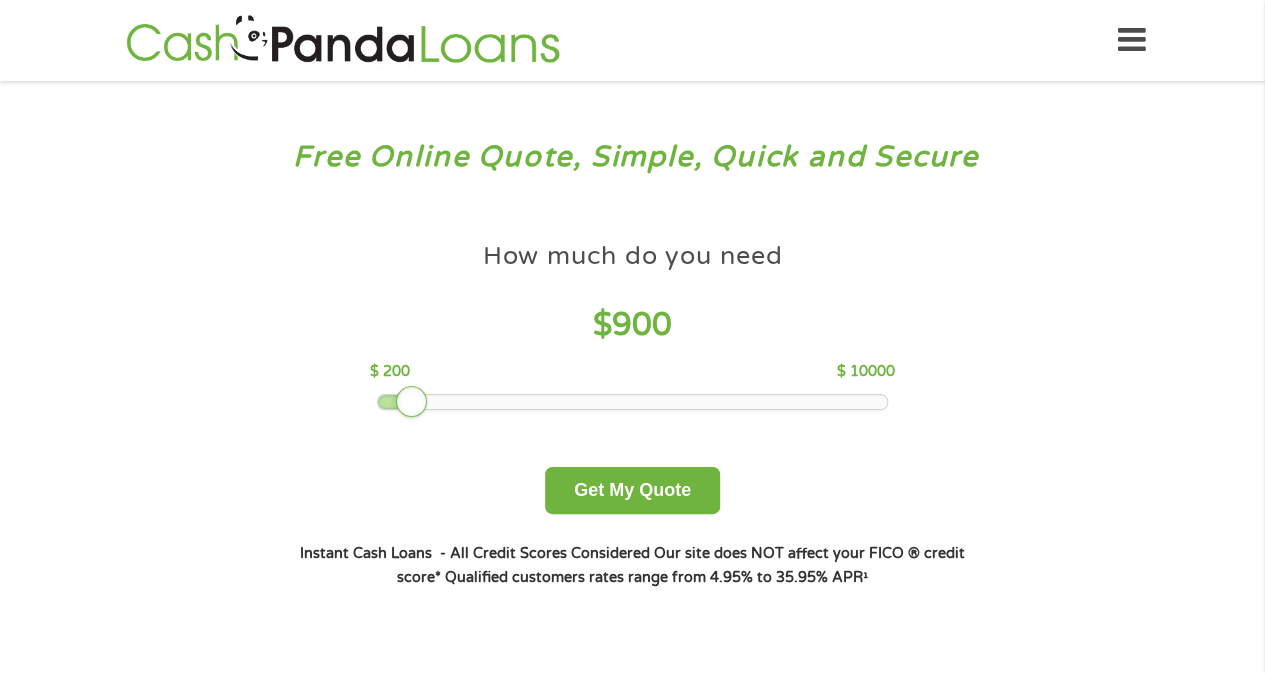 click at bounding box center [632, 402] 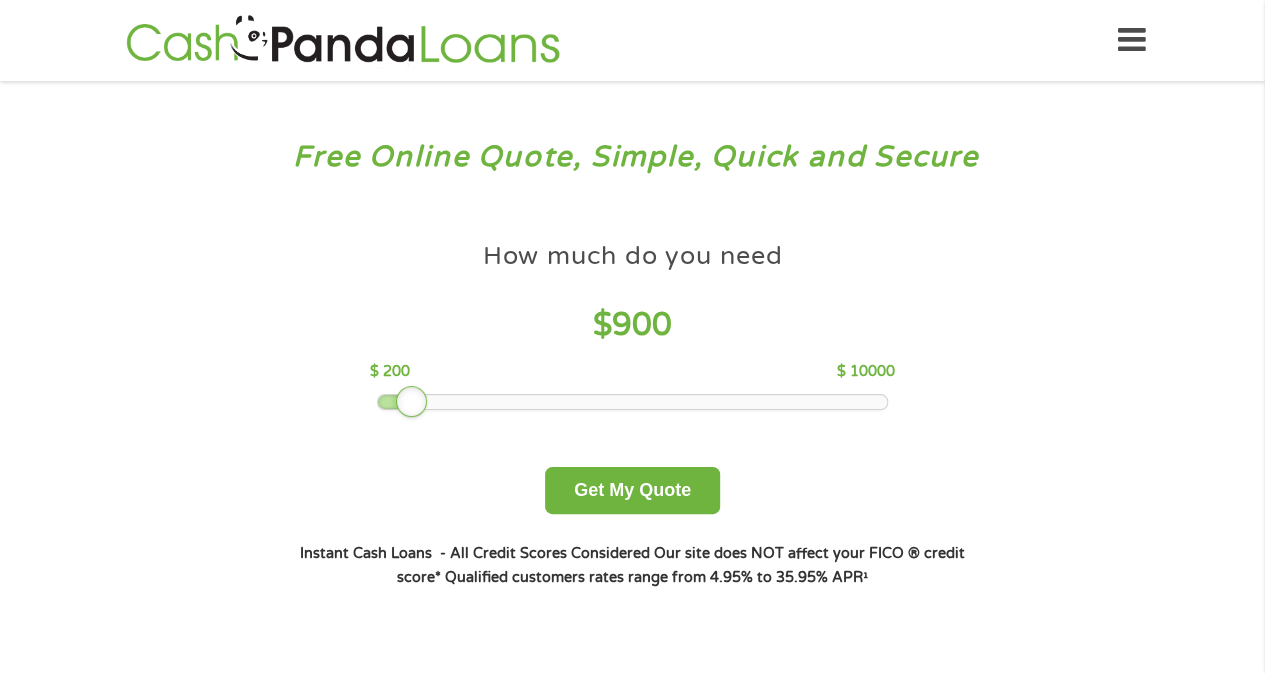 click at bounding box center (412, 402) 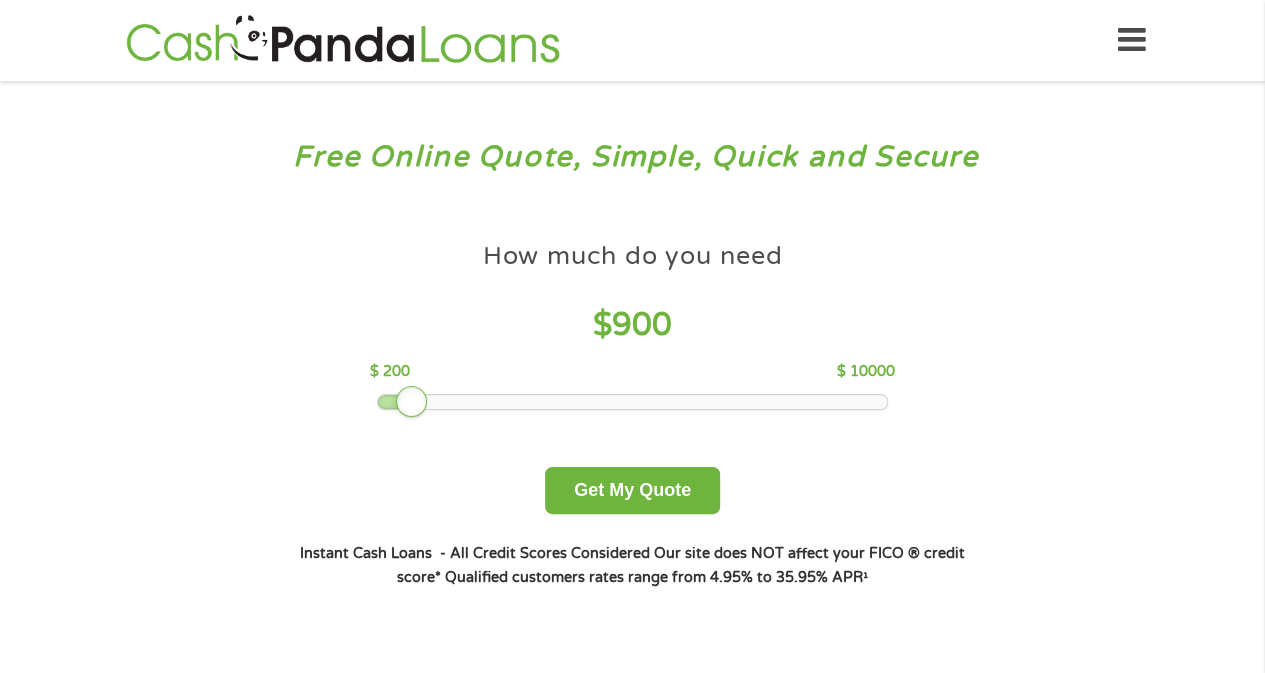 click at bounding box center (632, 402) 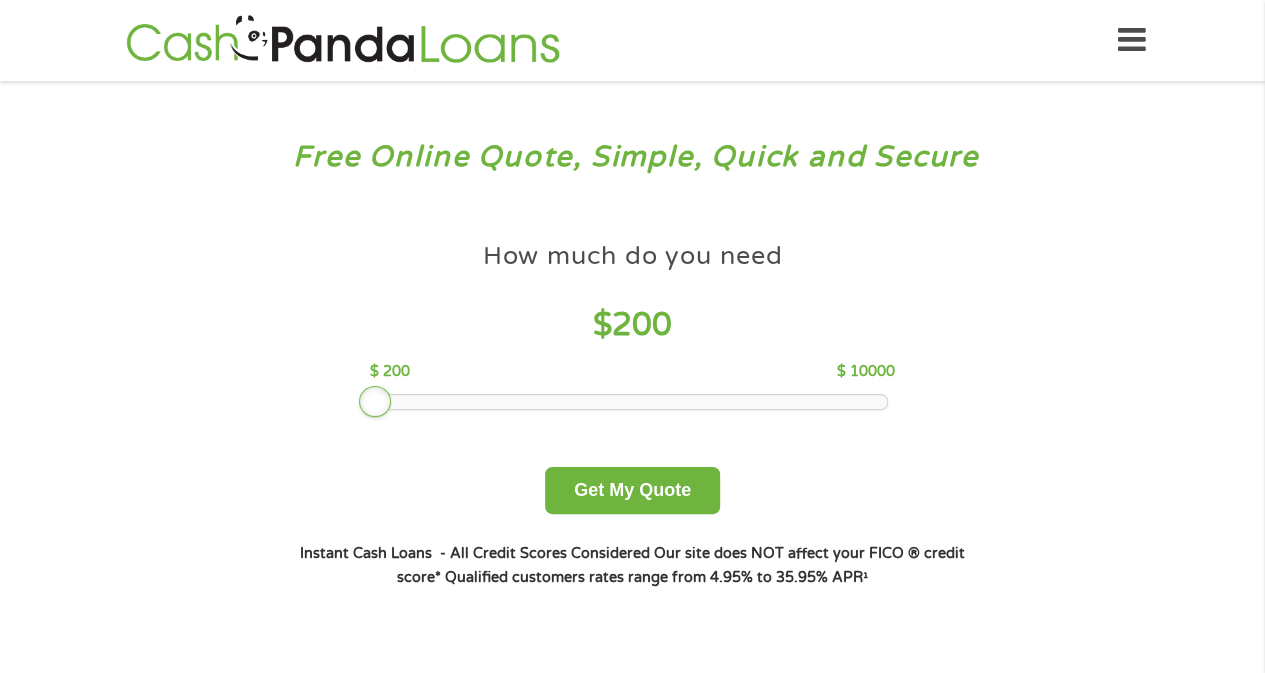 click at bounding box center (375, 402) 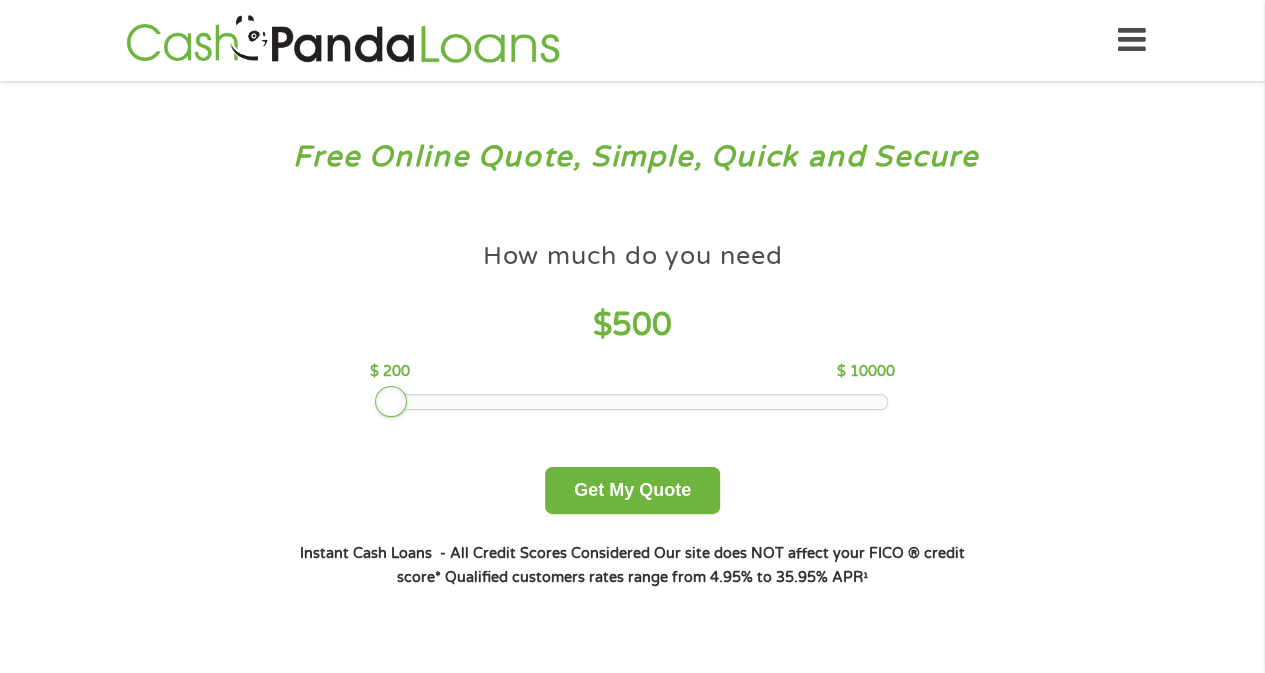 click at bounding box center (632, 402) 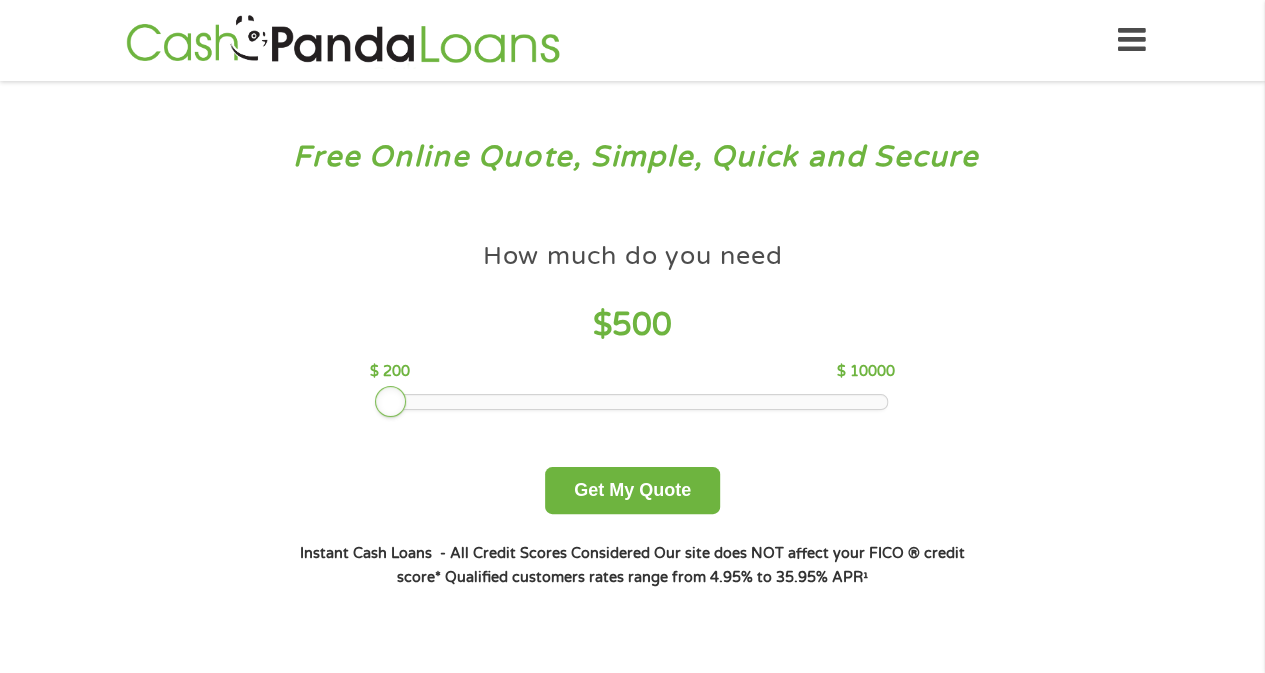 click at bounding box center [391, 402] 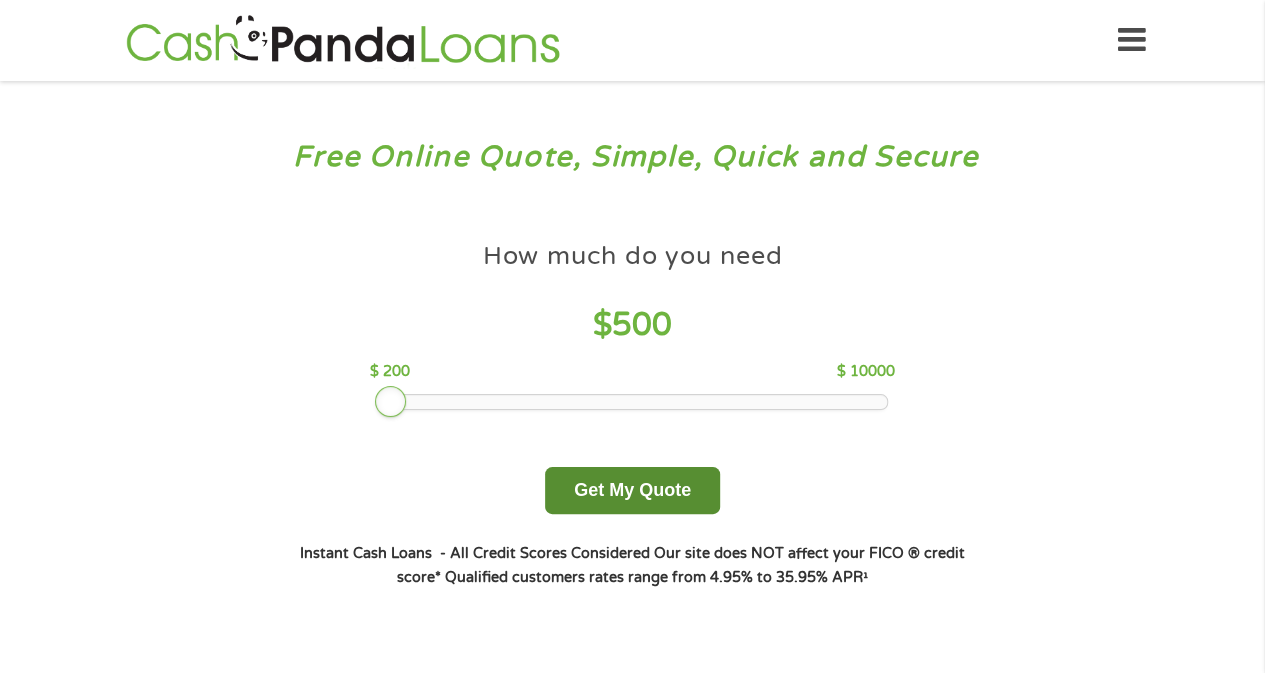 click on "Get My Quote" at bounding box center (632, 490) 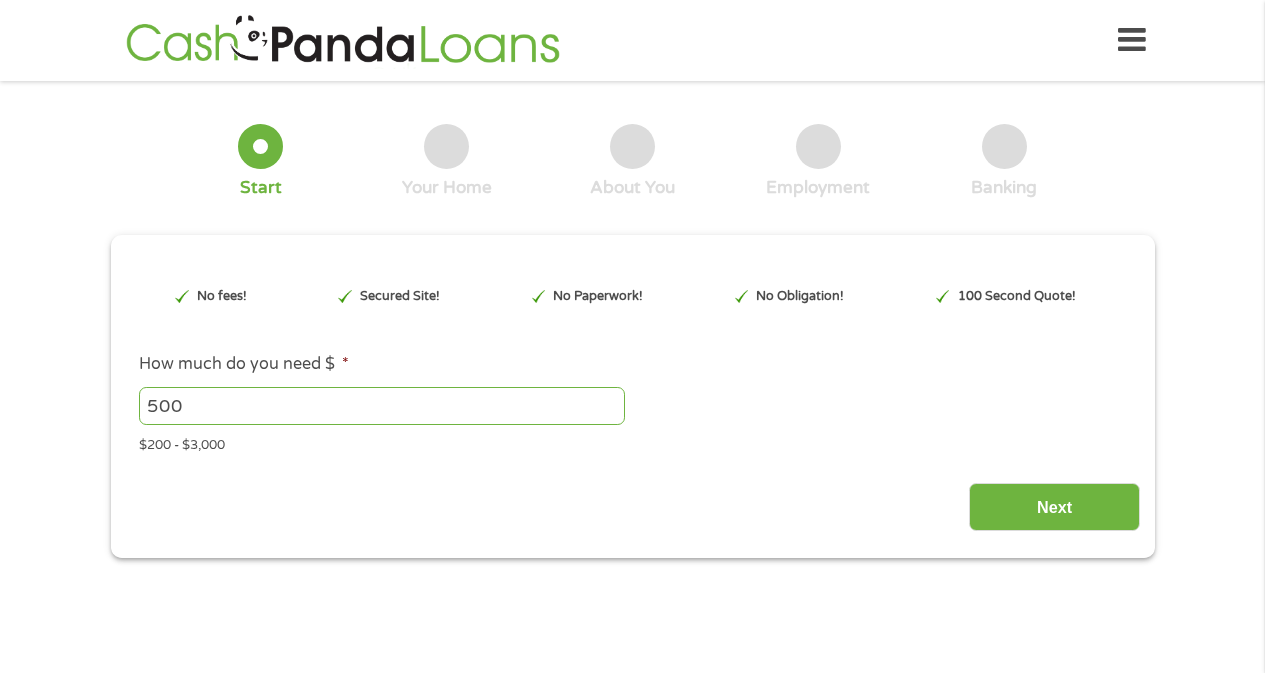 scroll, scrollTop: 0, scrollLeft: 0, axis: both 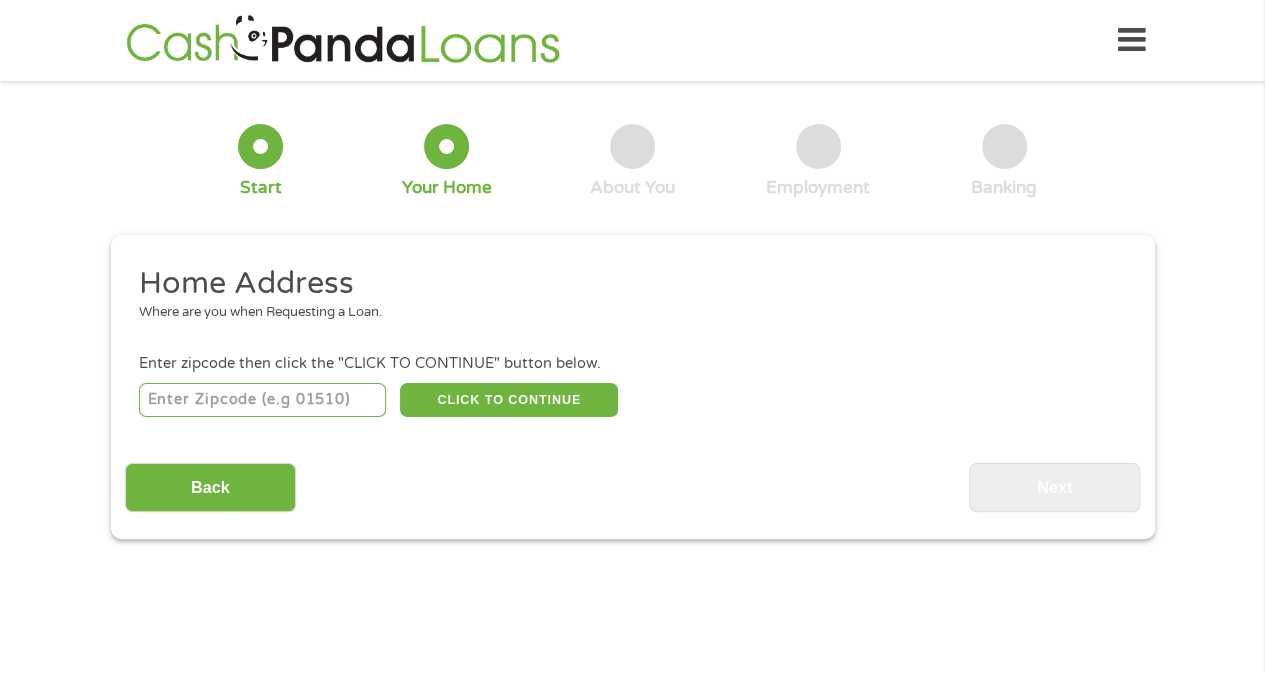 click at bounding box center (262, 400) 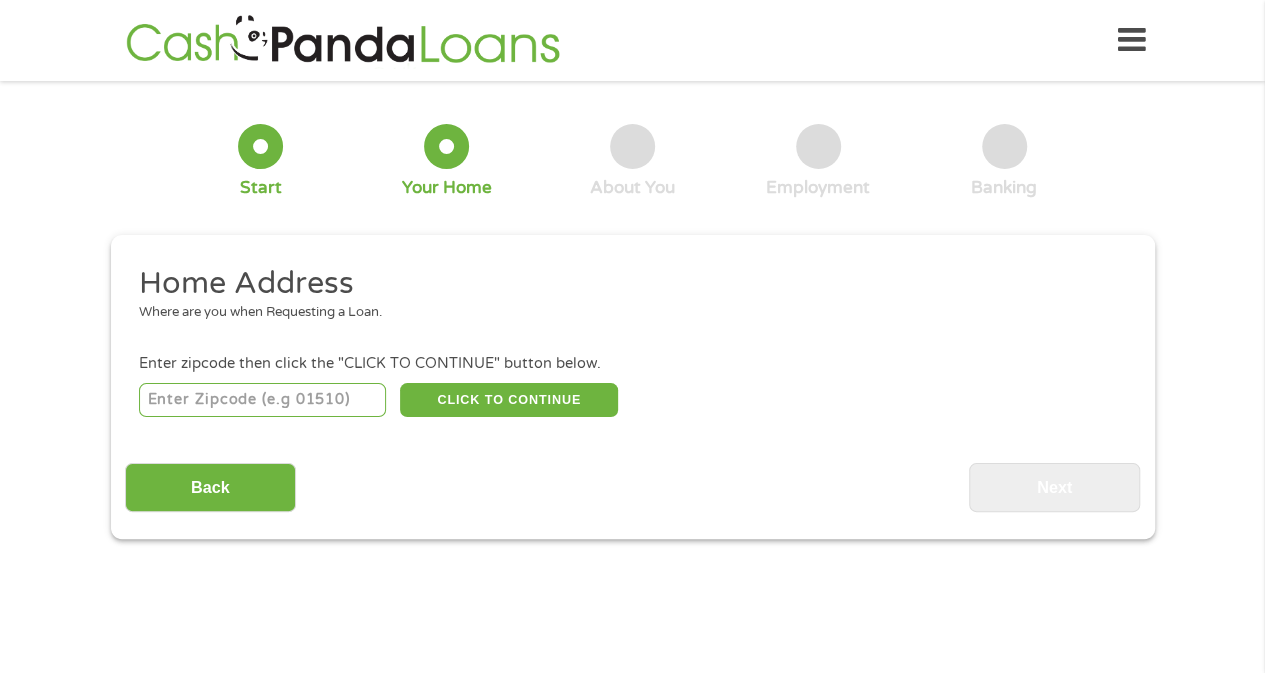 type on "94803" 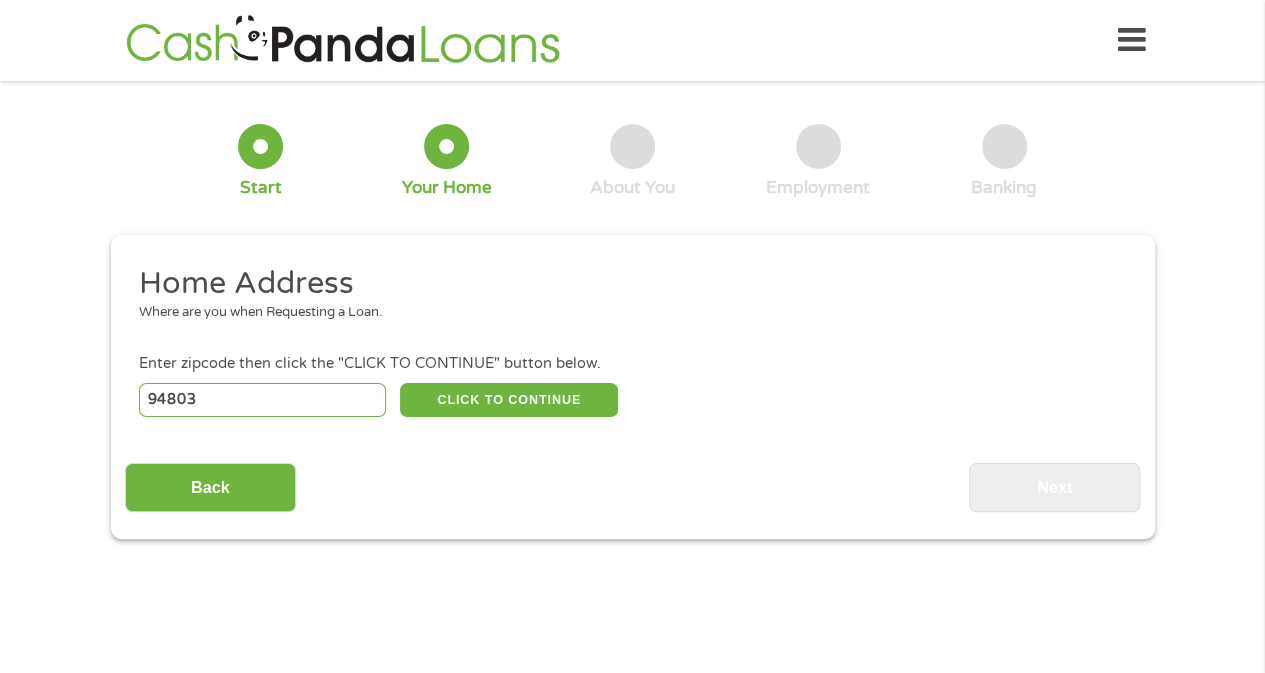 select on "[US_STATE]" 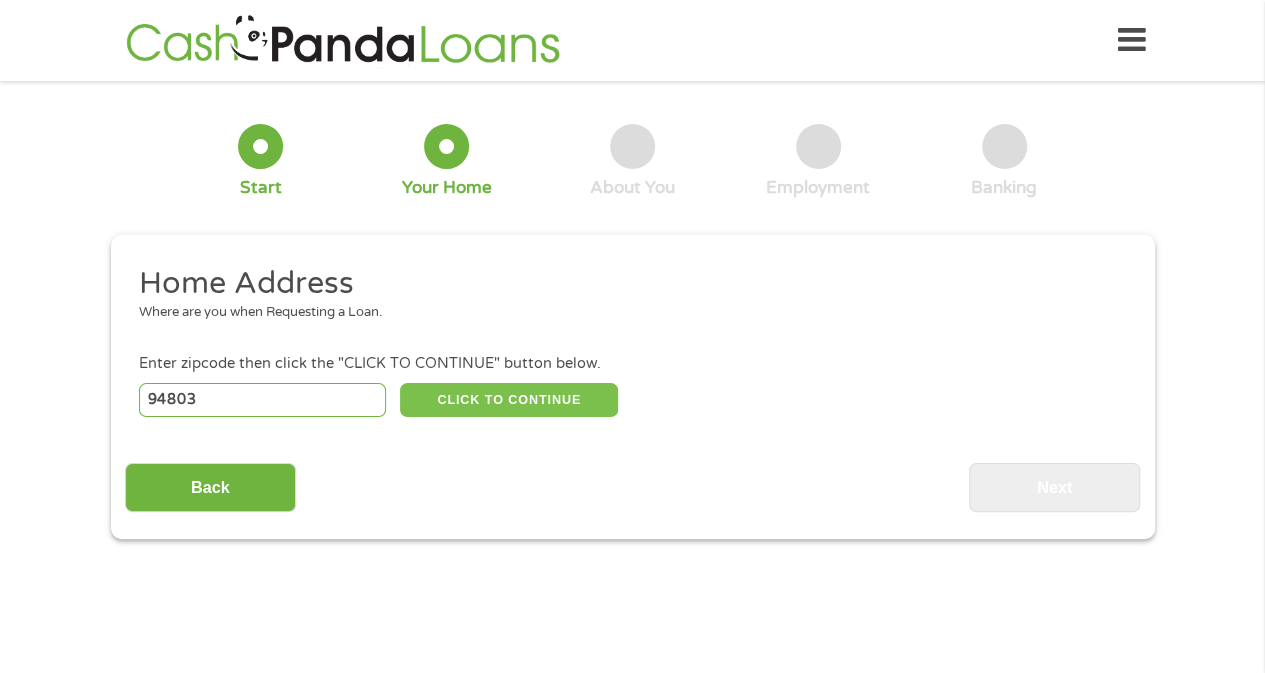 click on "CLICK TO CONTINUE" at bounding box center [509, 400] 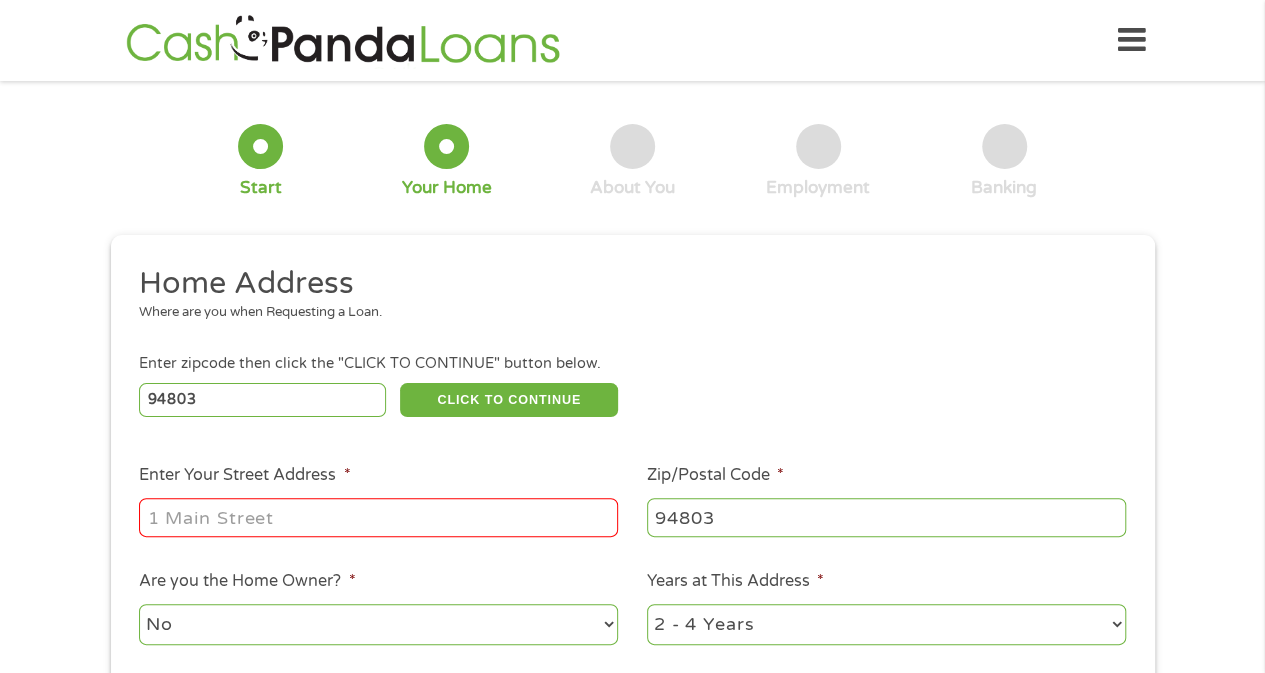 click on "Enter Your Street Address *" at bounding box center [378, 517] 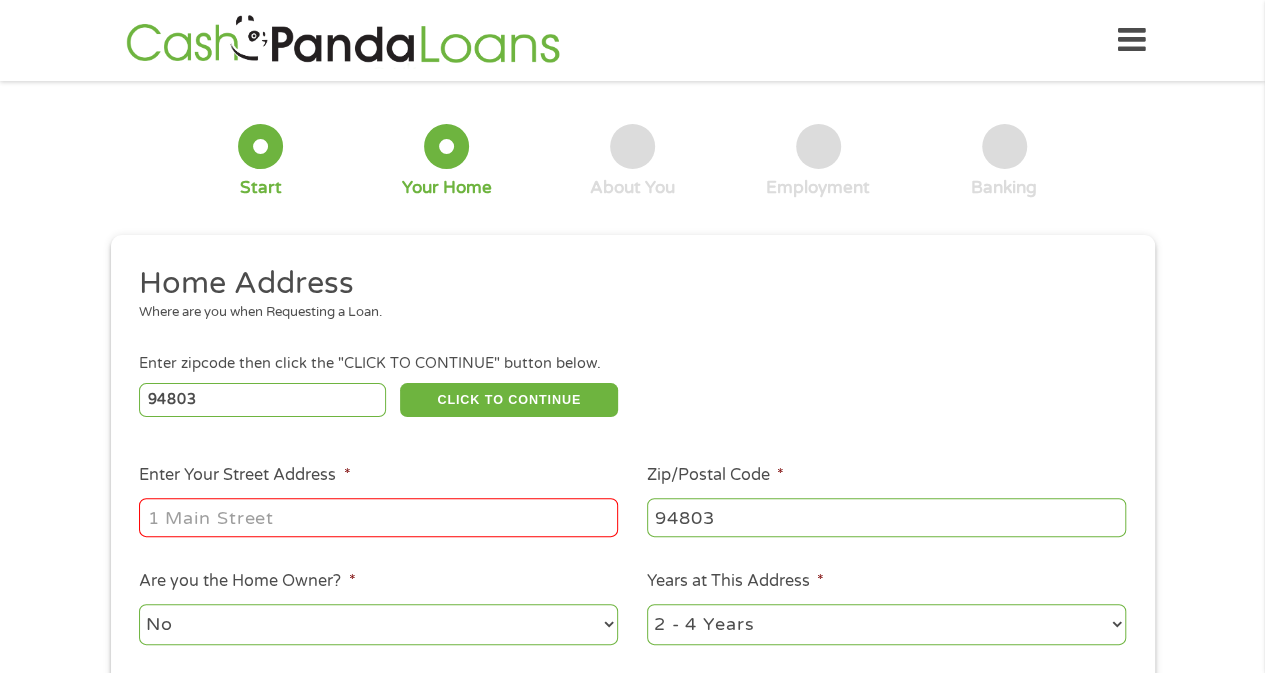 type on "[STREET_ADDRESS][PERSON_NAME]" 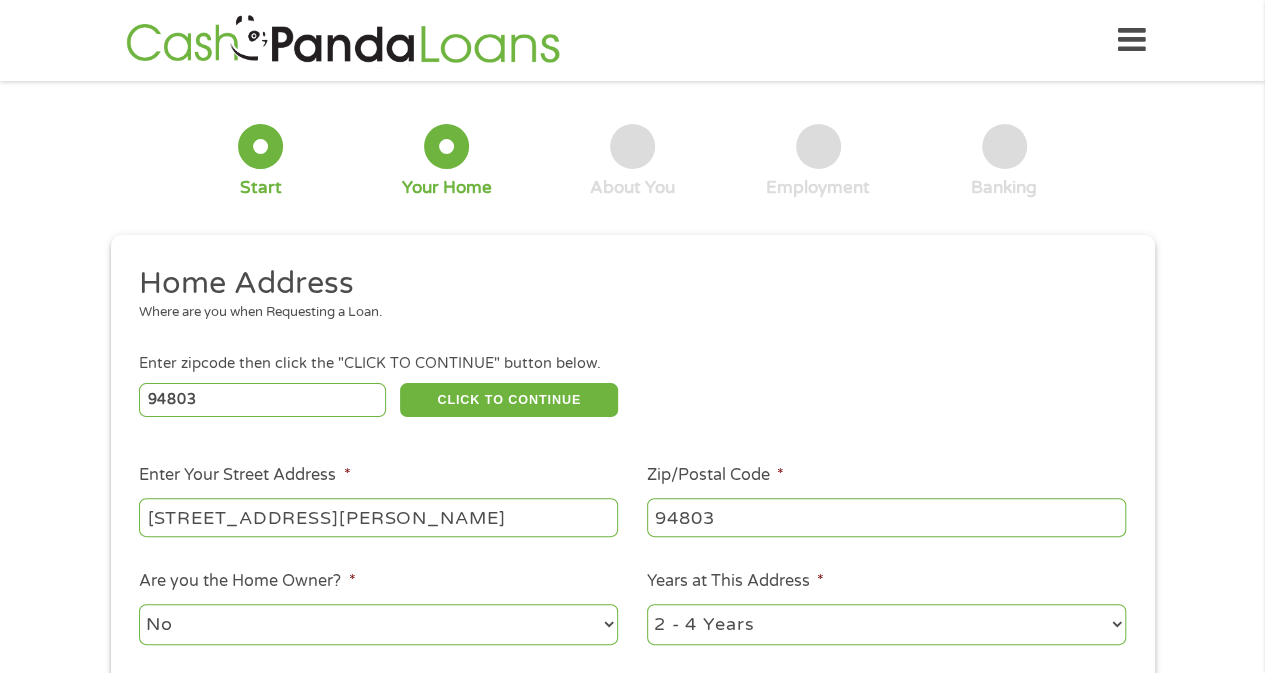 click on "No Yes" at bounding box center [378, 624] 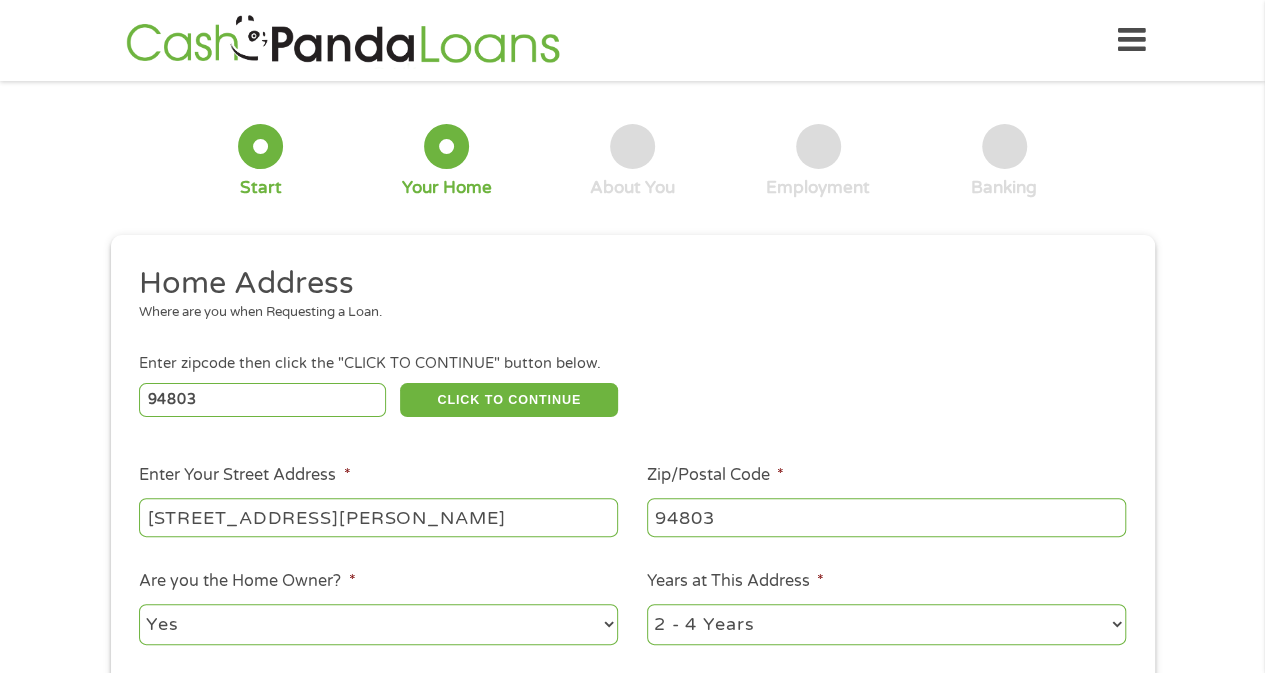 click on "No Yes" at bounding box center (378, 624) 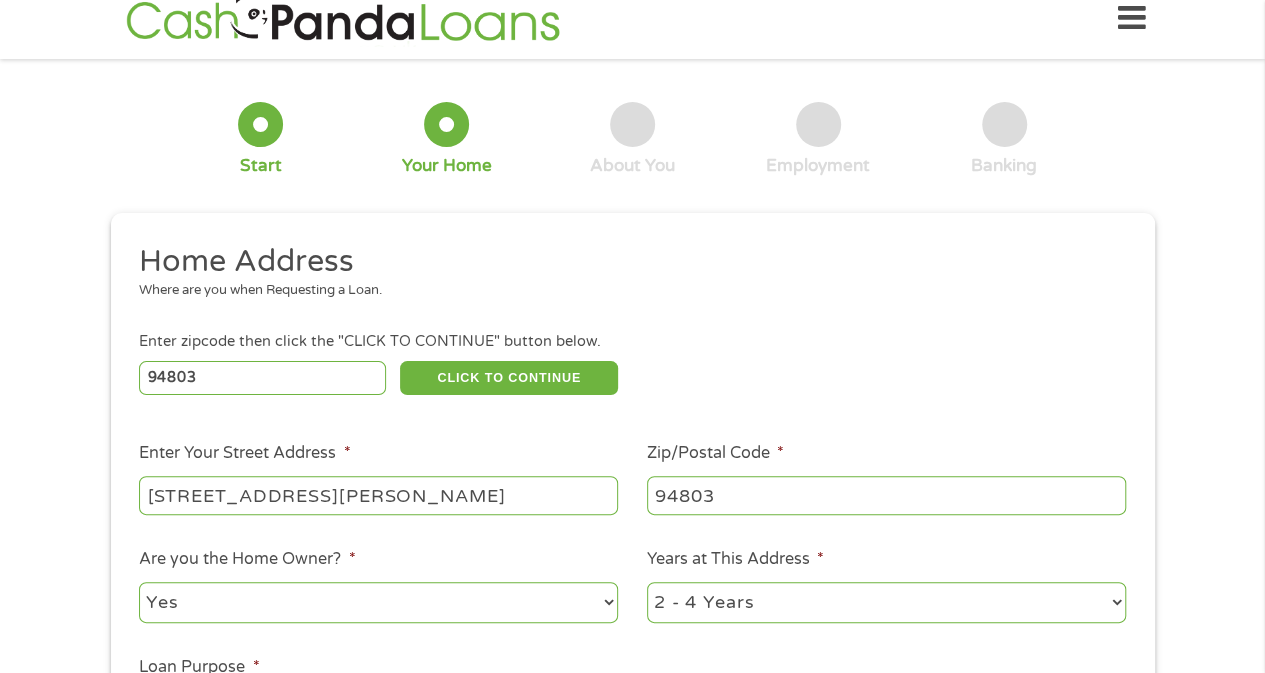 scroll, scrollTop: 40, scrollLeft: 0, axis: vertical 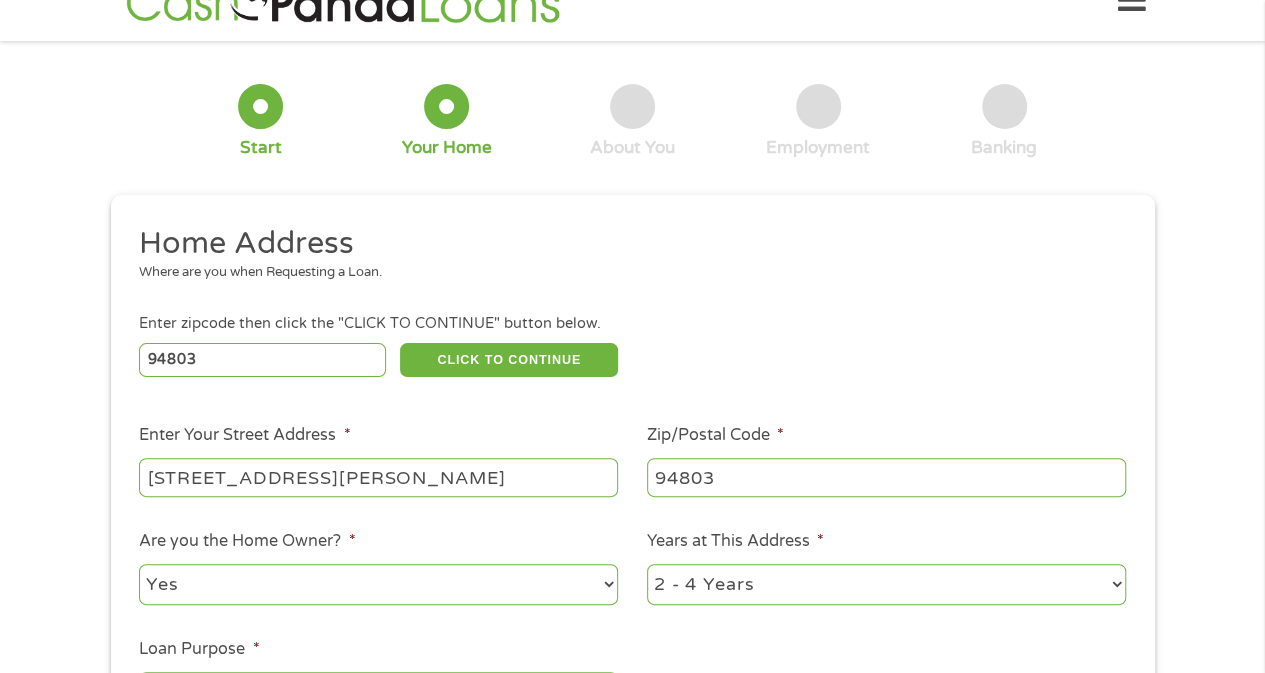 click on "1 Year or less 1 - 2 Years 2 - 4 Years Over 4 Years" at bounding box center [886, 584] 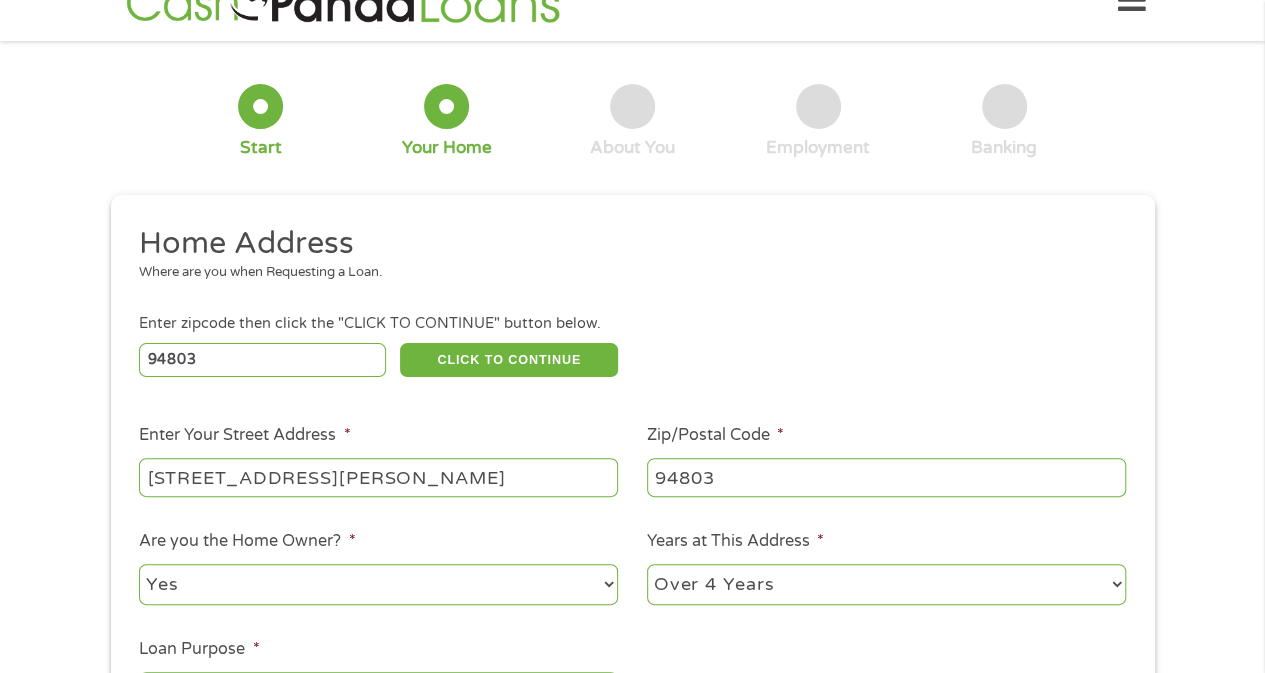 click on "1 Year or less 1 - 2 Years 2 - 4 Years Over 4 Years" at bounding box center (886, 584) 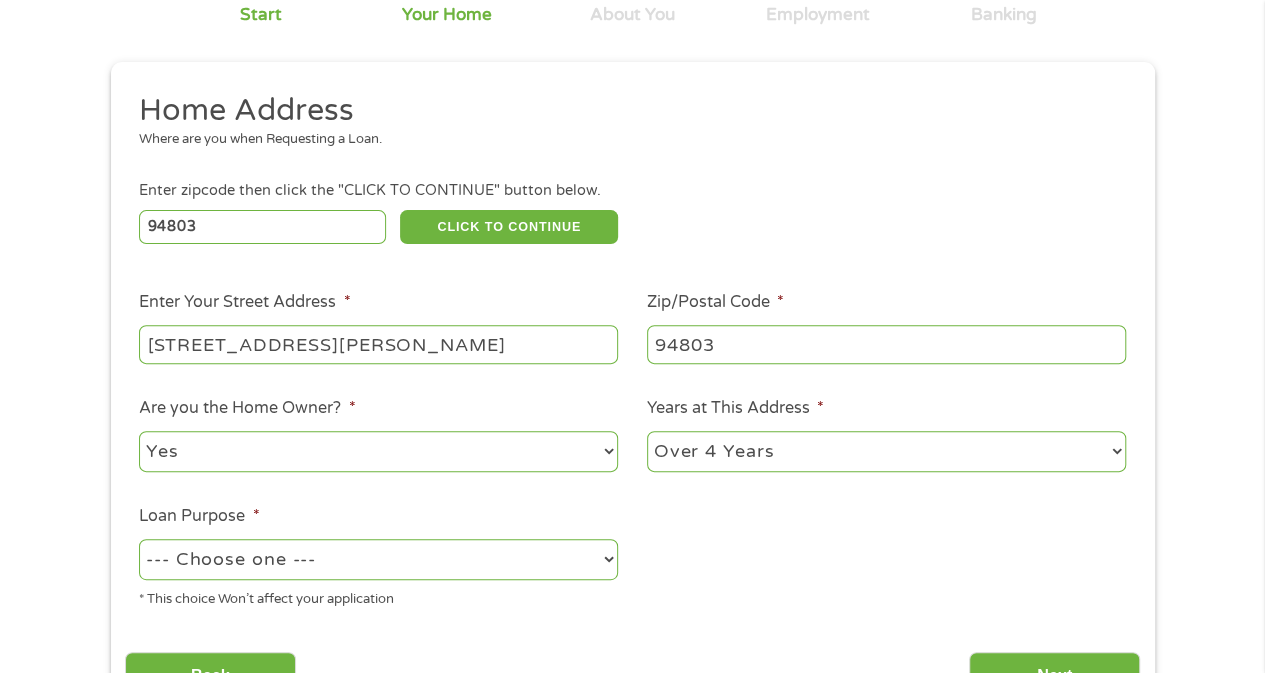 scroll, scrollTop: 266, scrollLeft: 0, axis: vertical 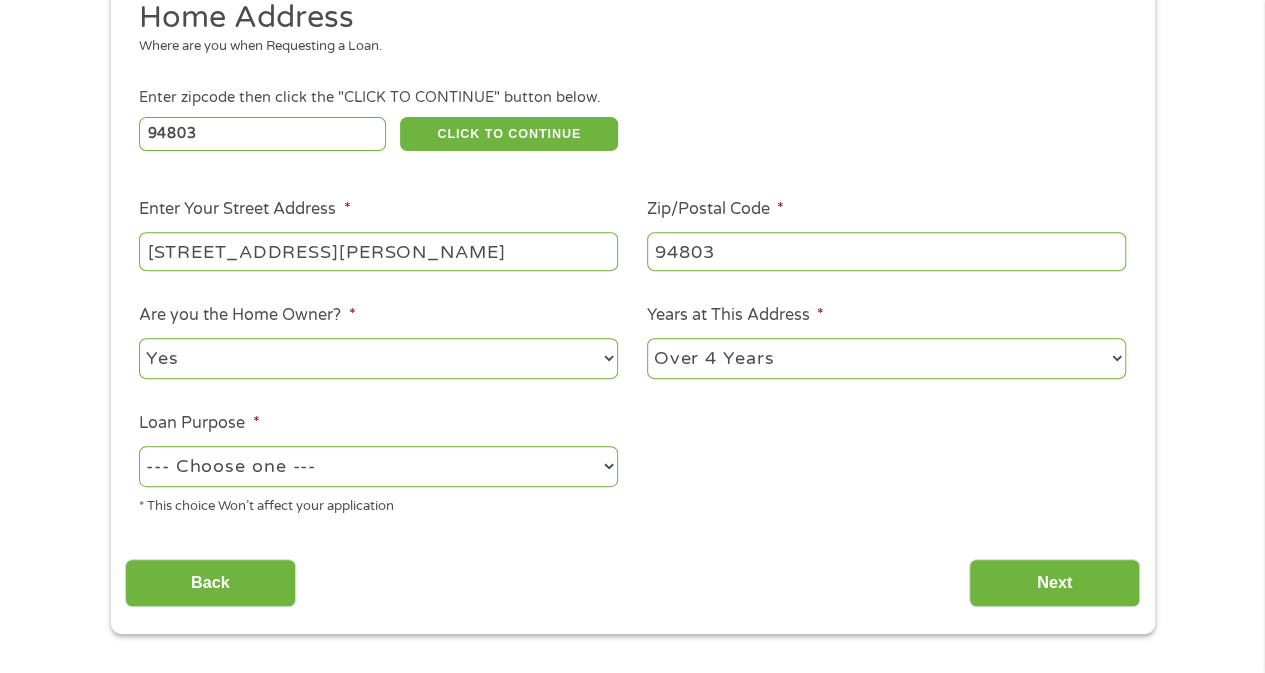 click on "--- Choose one --- Pay Bills Debt Consolidation Home Improvement Major Purchase Car Loan Short Term Cash Medical Expenses Other" at bounding box center [378, 466] 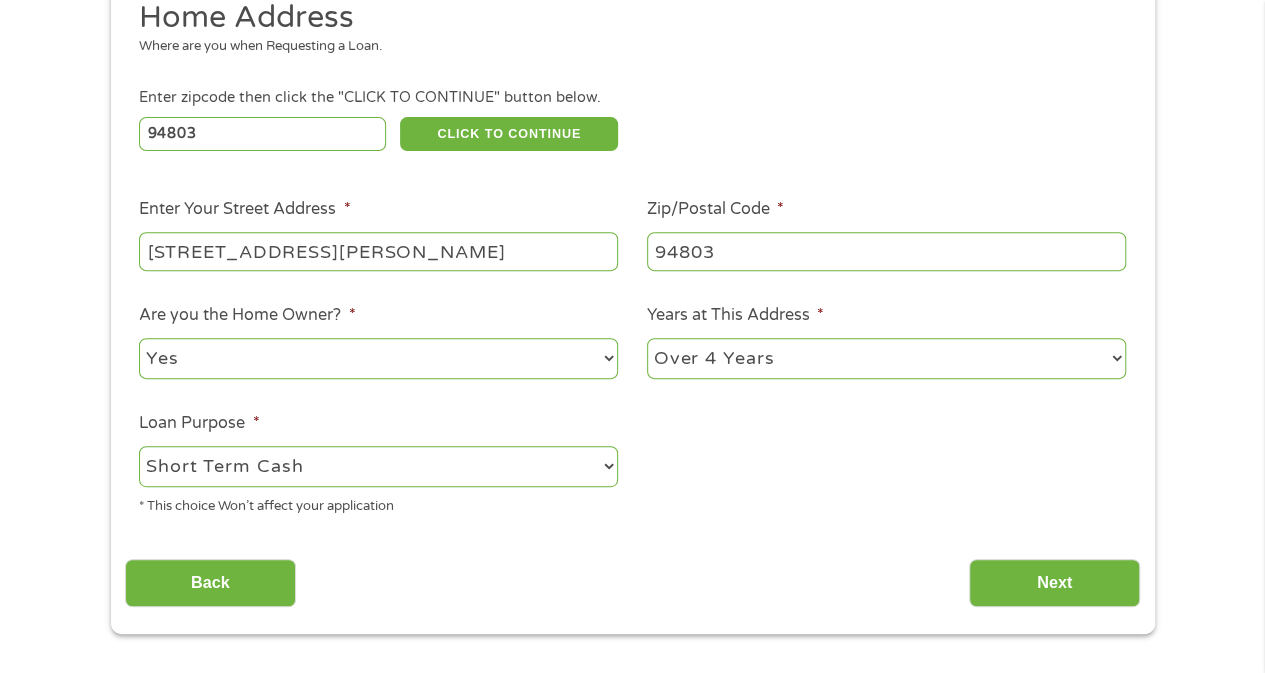 click on "--- Choose one --- Pay Bills Debt Consolidation Home Improvement Major Purchase Car Loan Short Term Cash Medical Expenses Other" at bounding box center (378, 466) 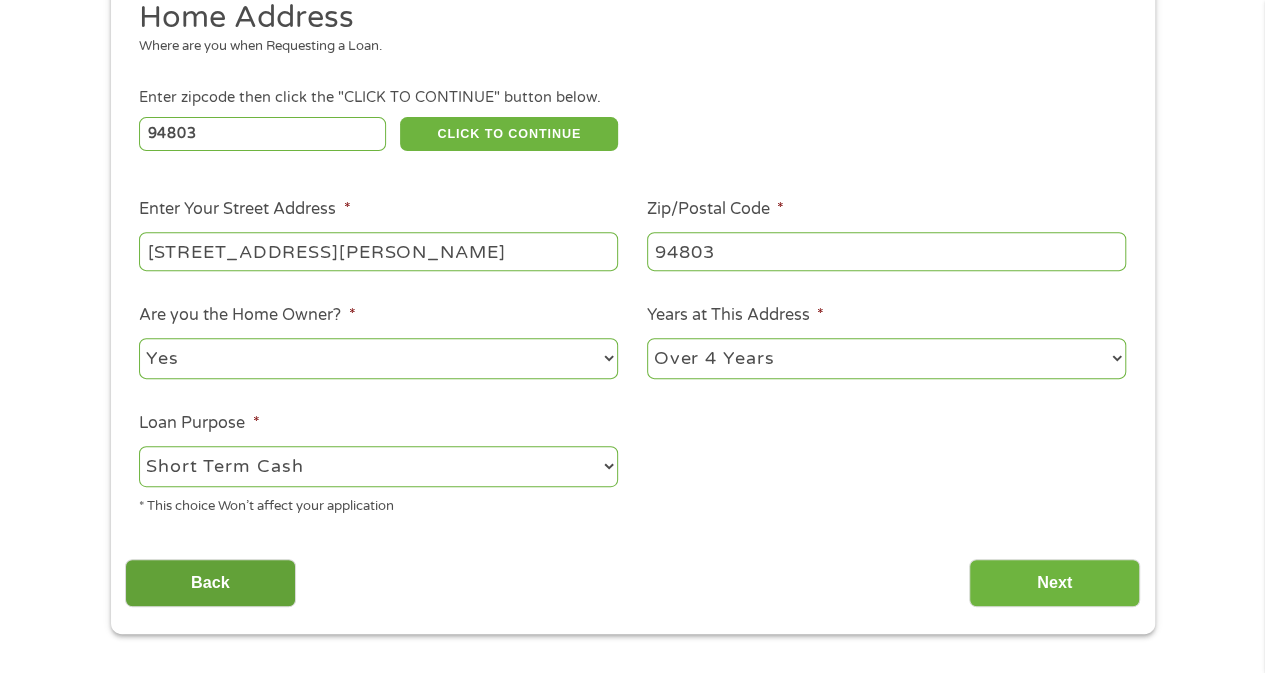 click on "Back" at bounding box center [210, 583] 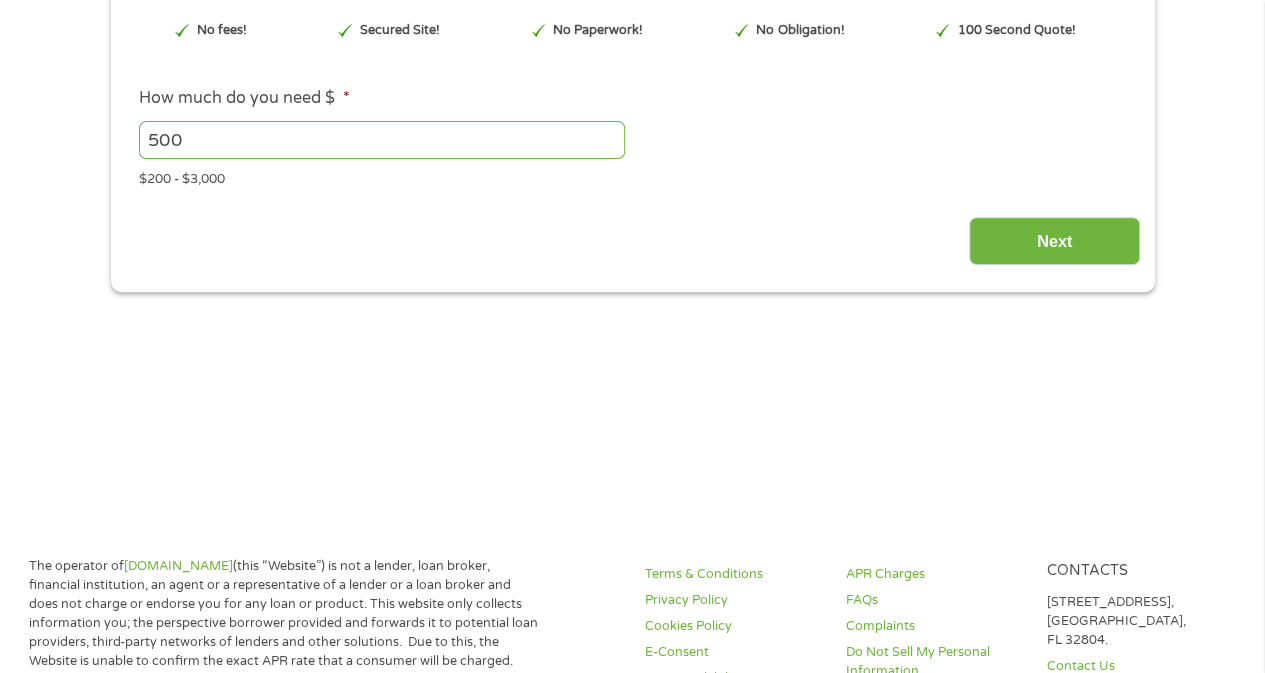scroll, scrollTop: 8, scrollLeft: 8, axis: both 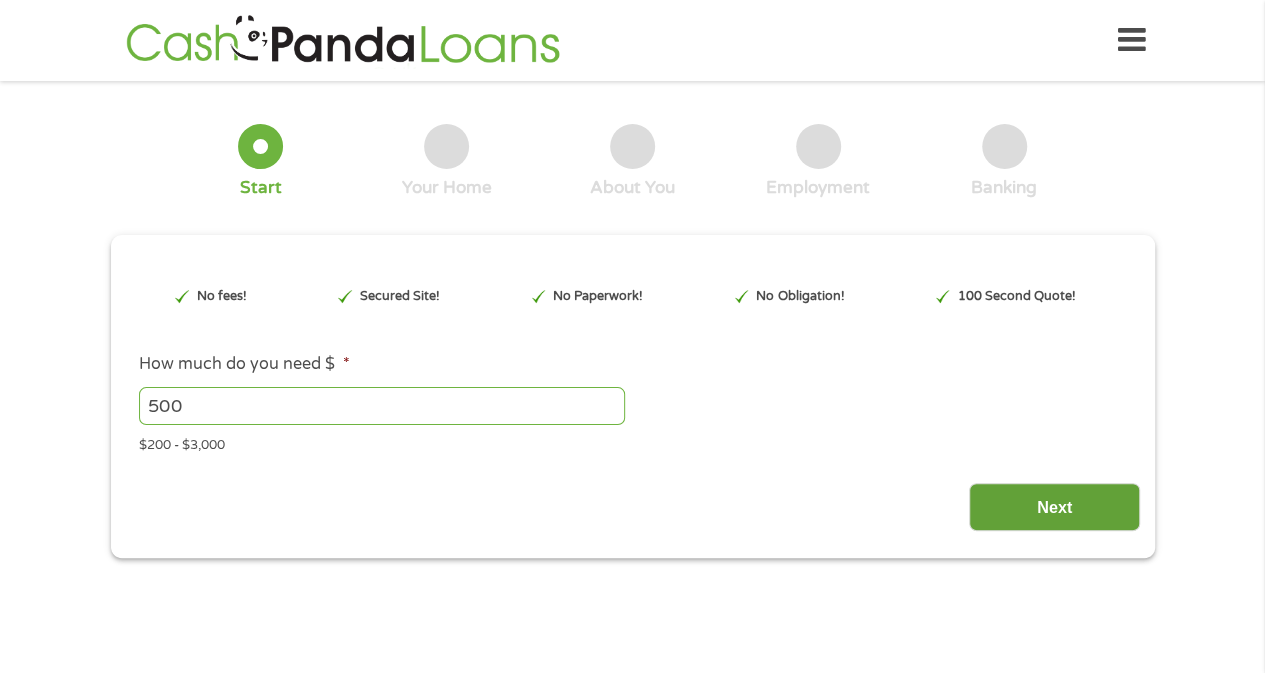 click on "Next" at bounding box center (1054, 507) 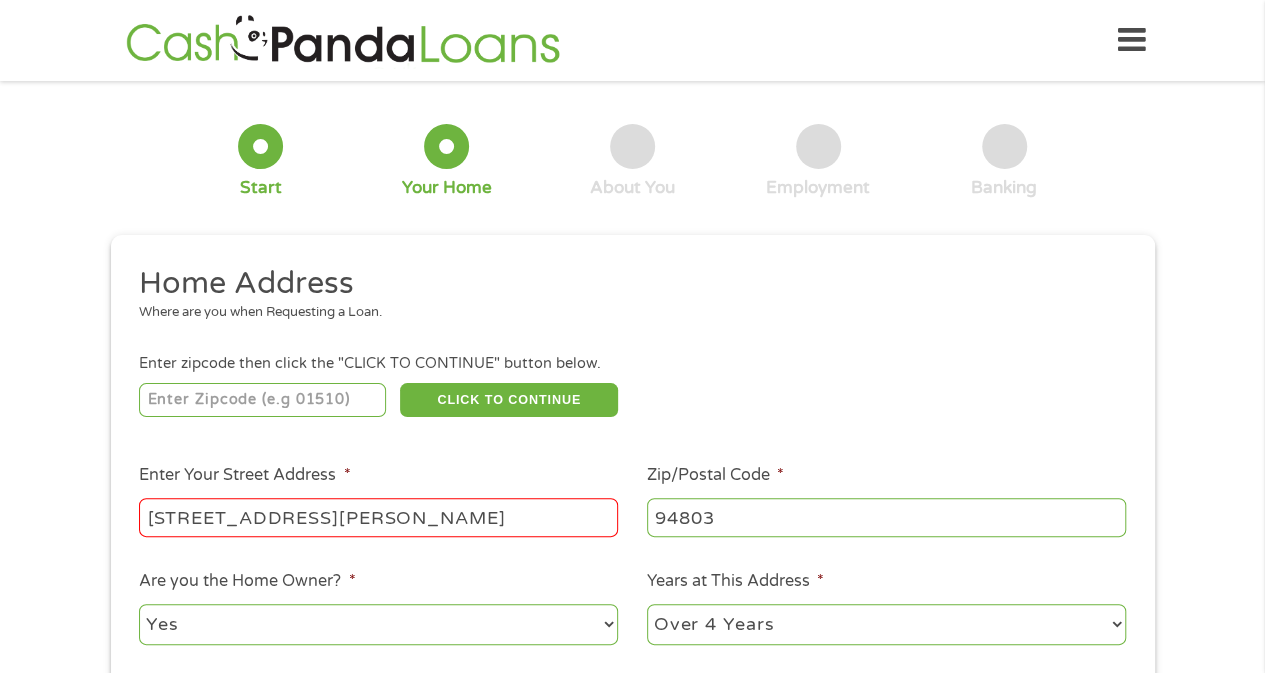 click at bounding box center (262, 400) 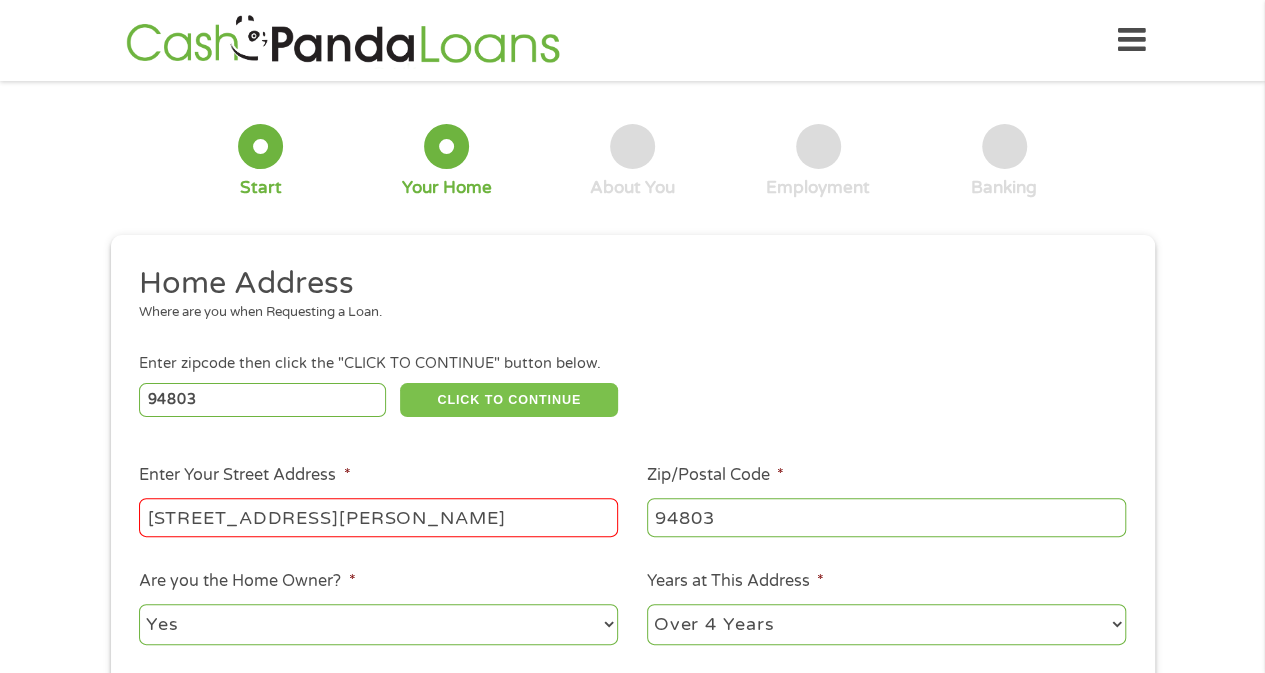 type on "94803" 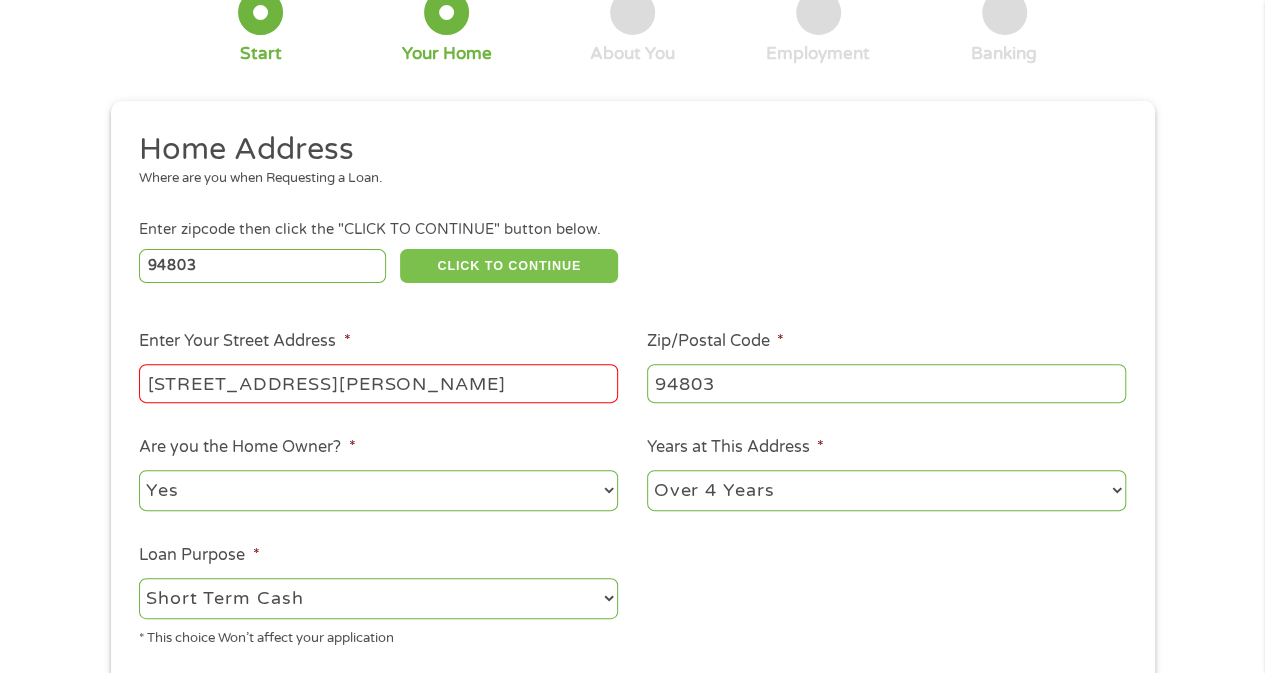scroll, scrollTop: 213, scrollLeft: 0, axis: vertical 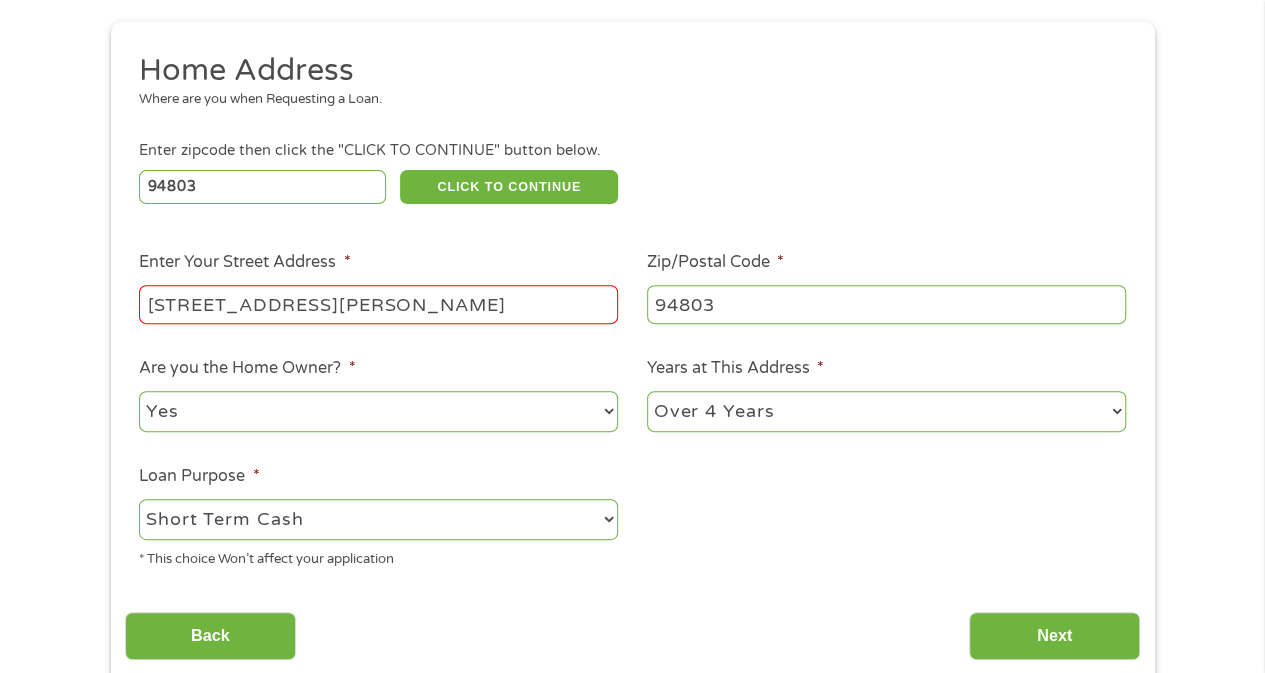click on "[STREET_ADDRESS][PERSON_NAME]" at bounding box center [378, 304] 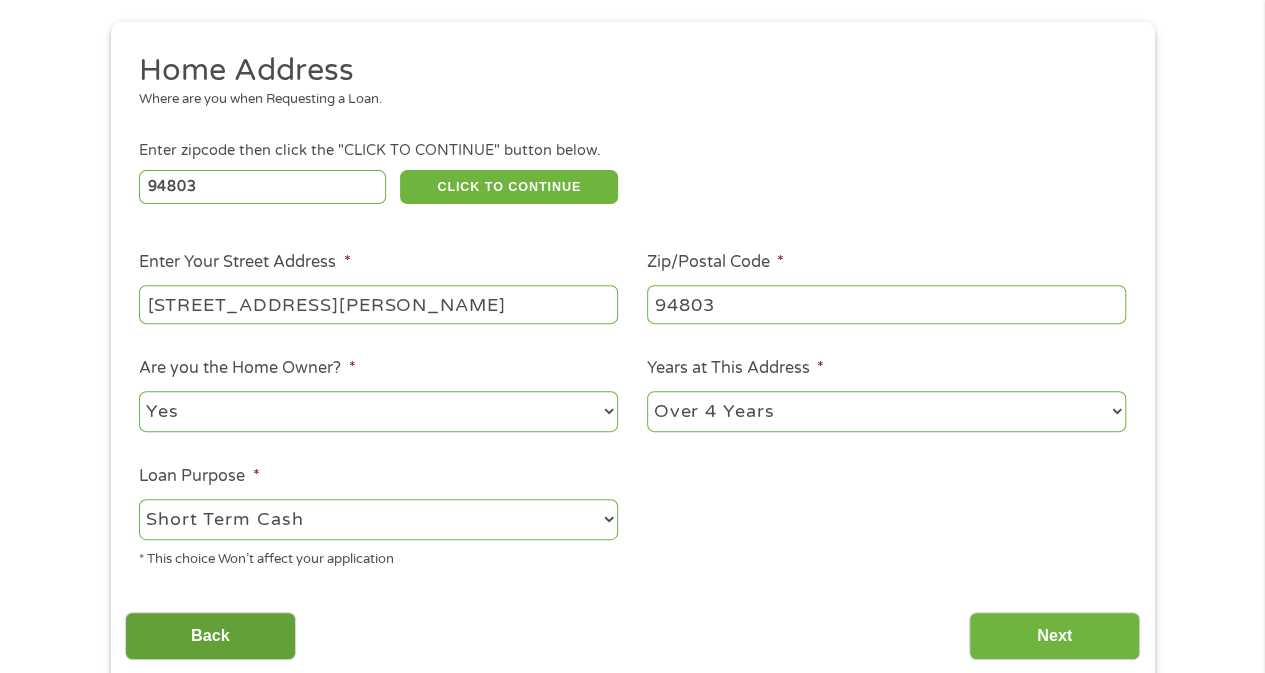 click on "Back" at bounding box center [210, 636] 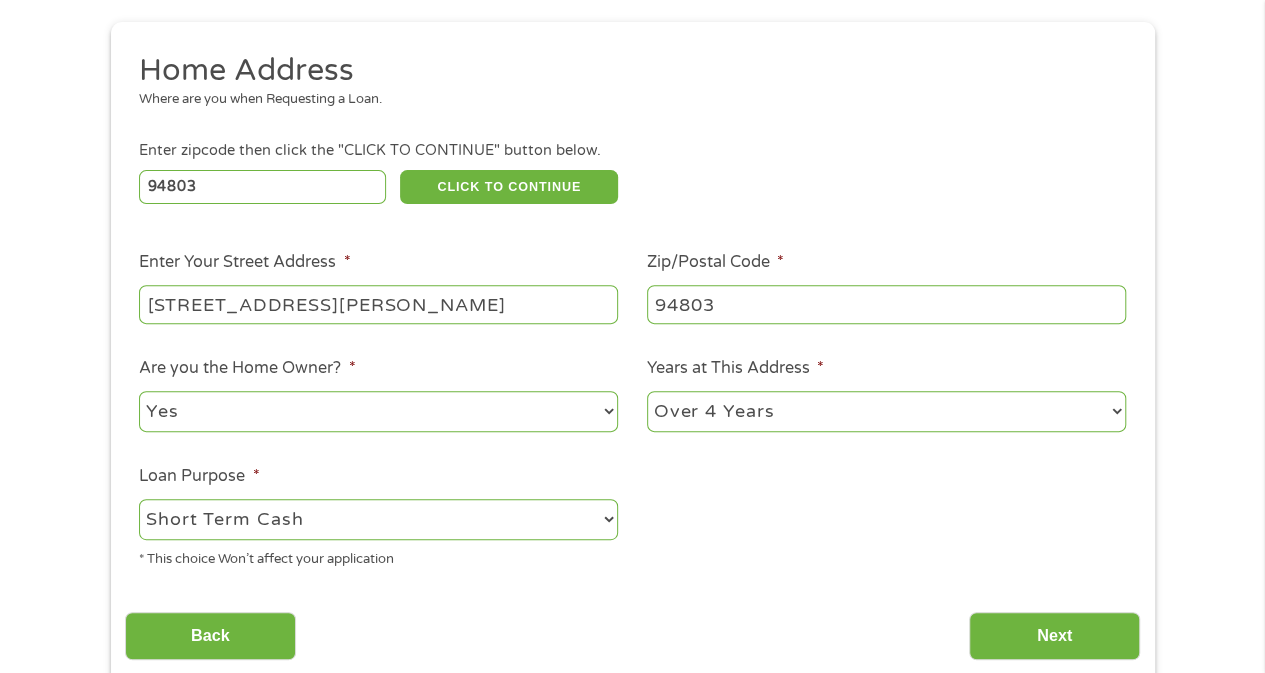 scroll, scrollTop: 8, scrollLeft: 8, axis: both 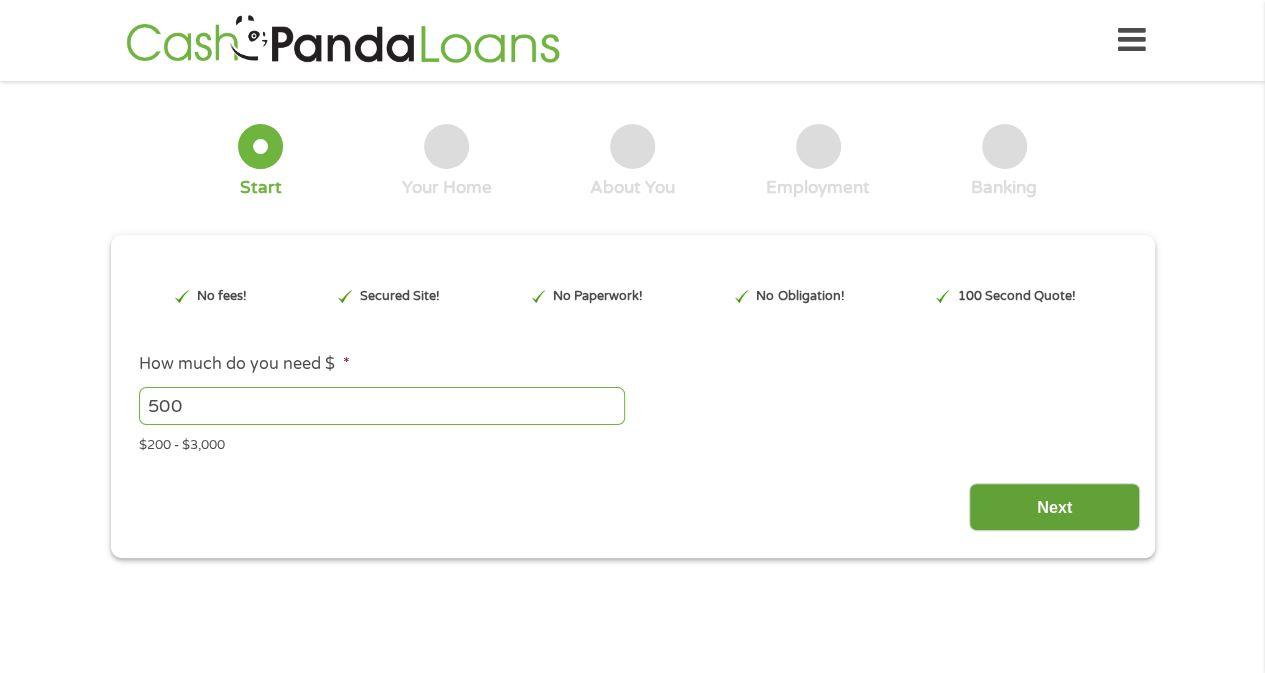 click on "Next" at bounding box center (1054, 507) 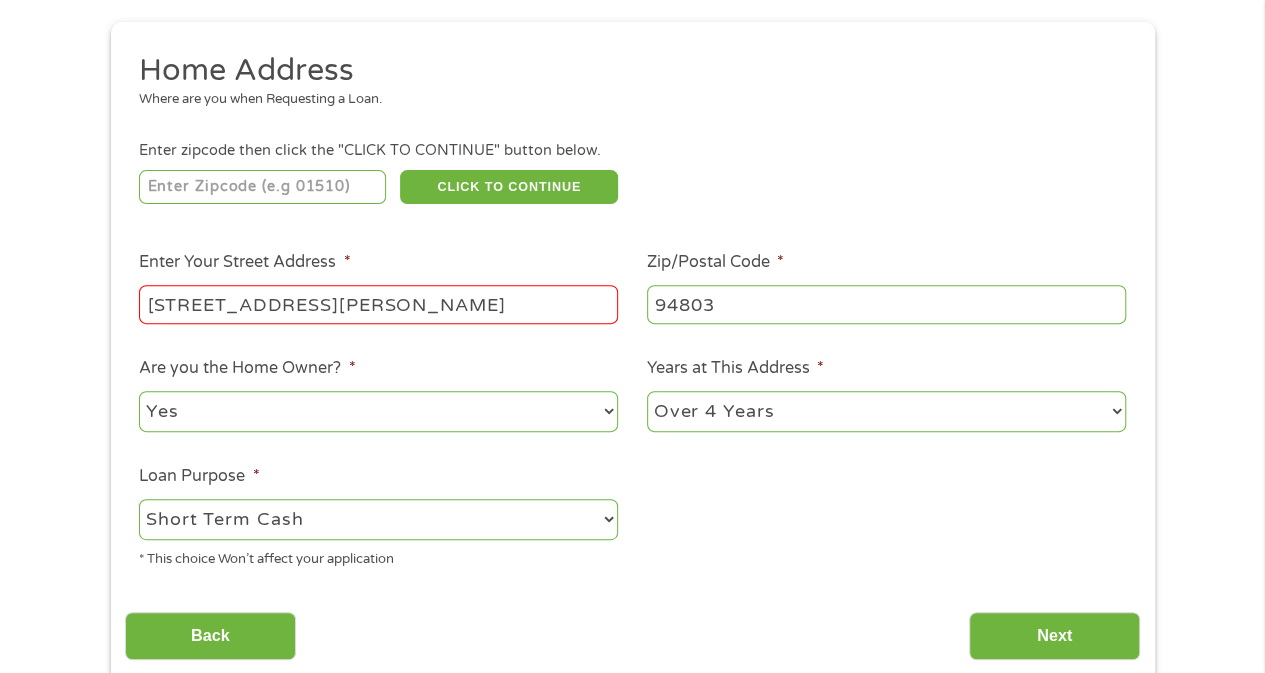 scroll, scrollTop: 320, scrollLeft: 0, axis: vertical 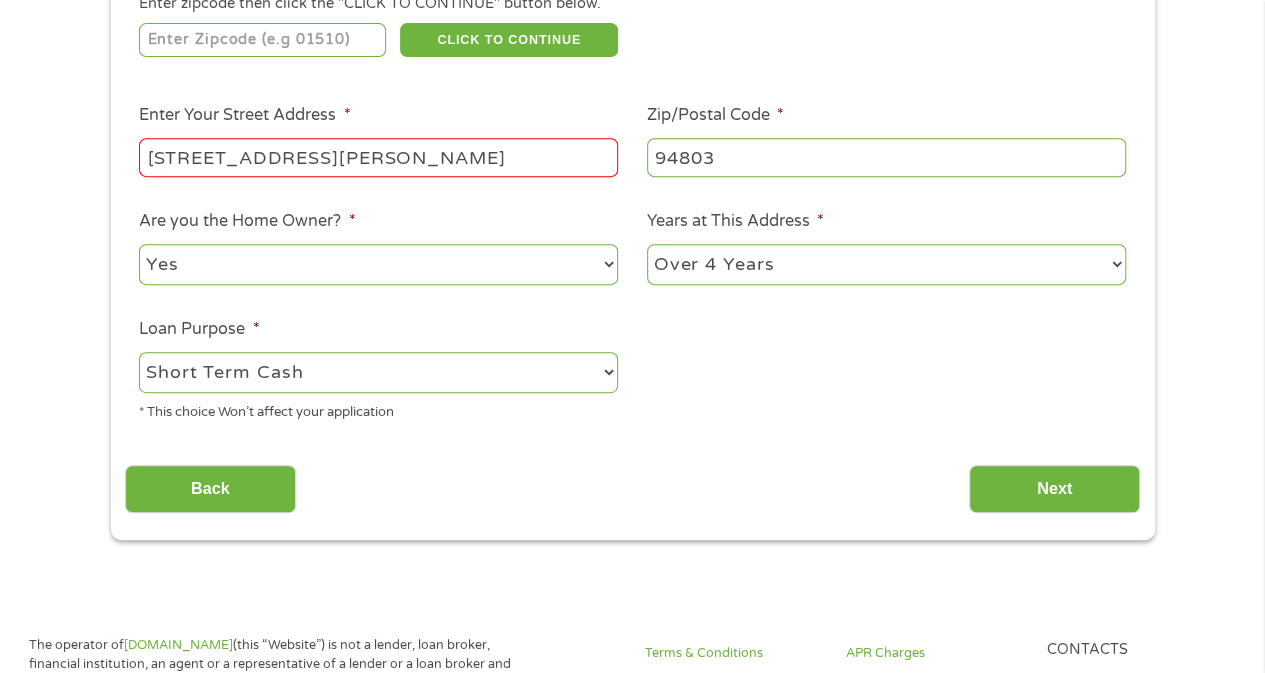 click on "--- Choose one --- Pay Bills Debt Consolidation Home Improvement Major Purchase Car Loan Short Term Cash Medical Expenses Other" at bounding box center (378, 372) 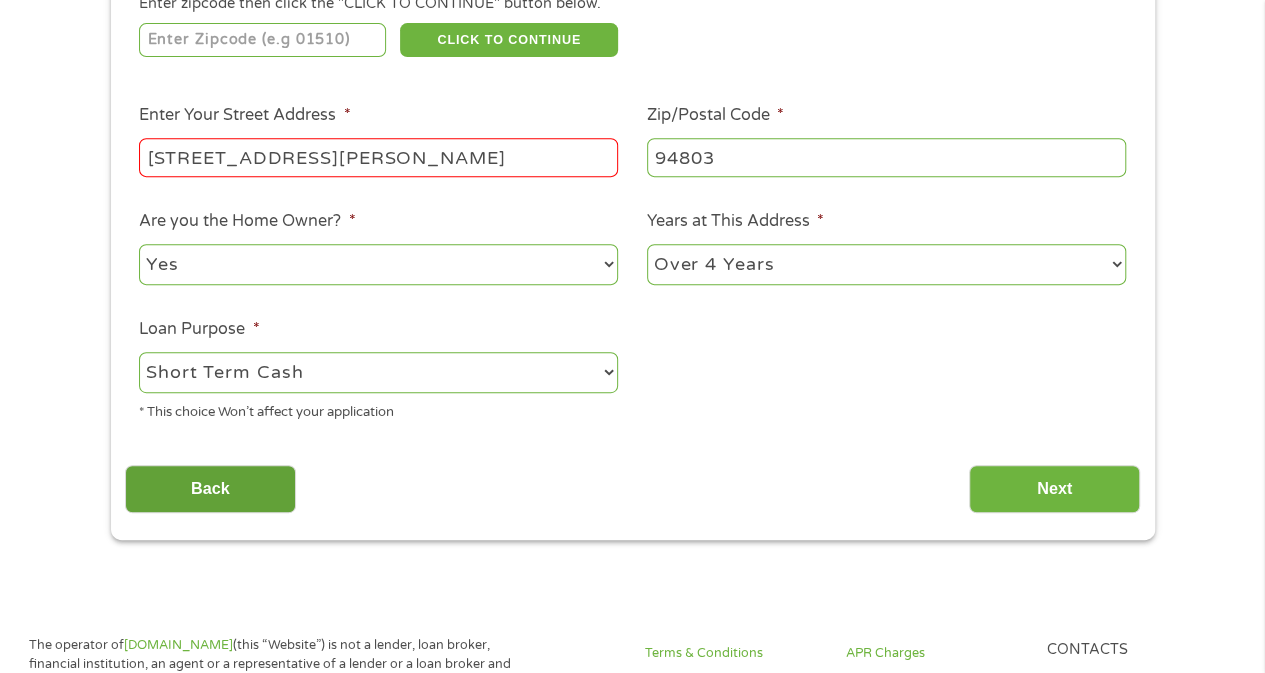 select on "homeimprovement" 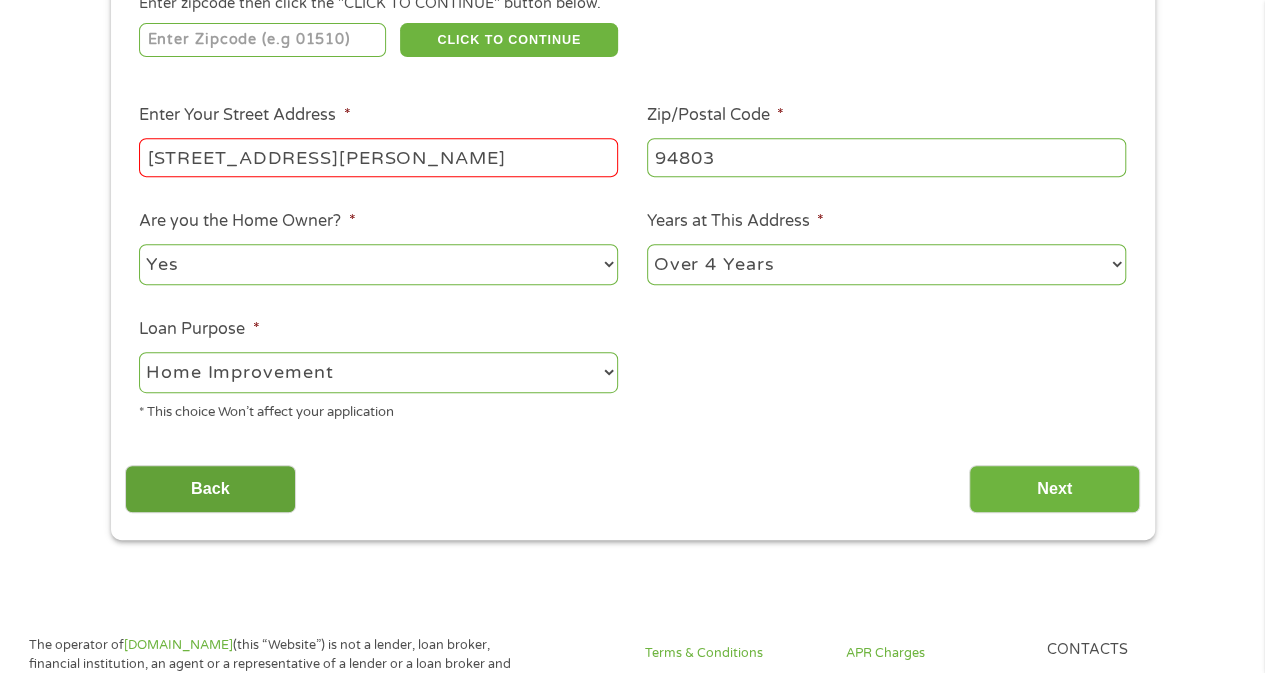 click on "--- Choose one --- Pay Bills Debt Consolidation Home Improvement Major Purchase Car Loan Short Term Cash Medical Expenses Other" at bounding box center [378, 372] 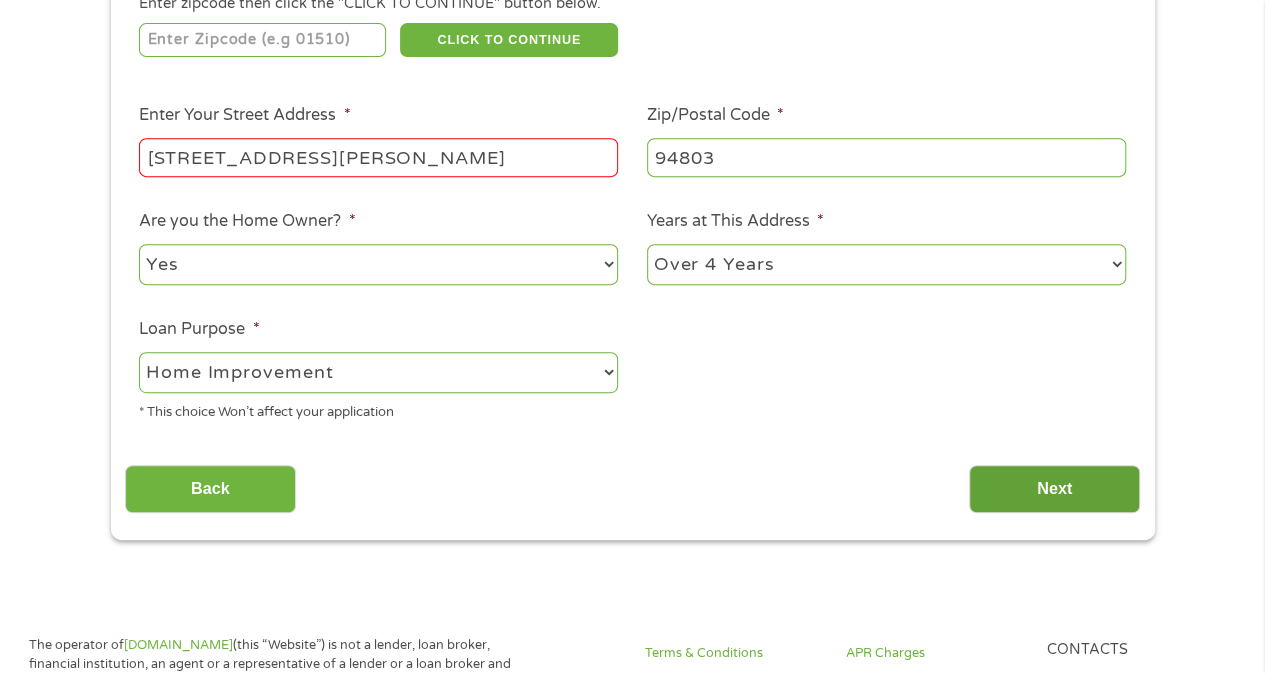 click on "Next" at bounding box center [1054, 489] 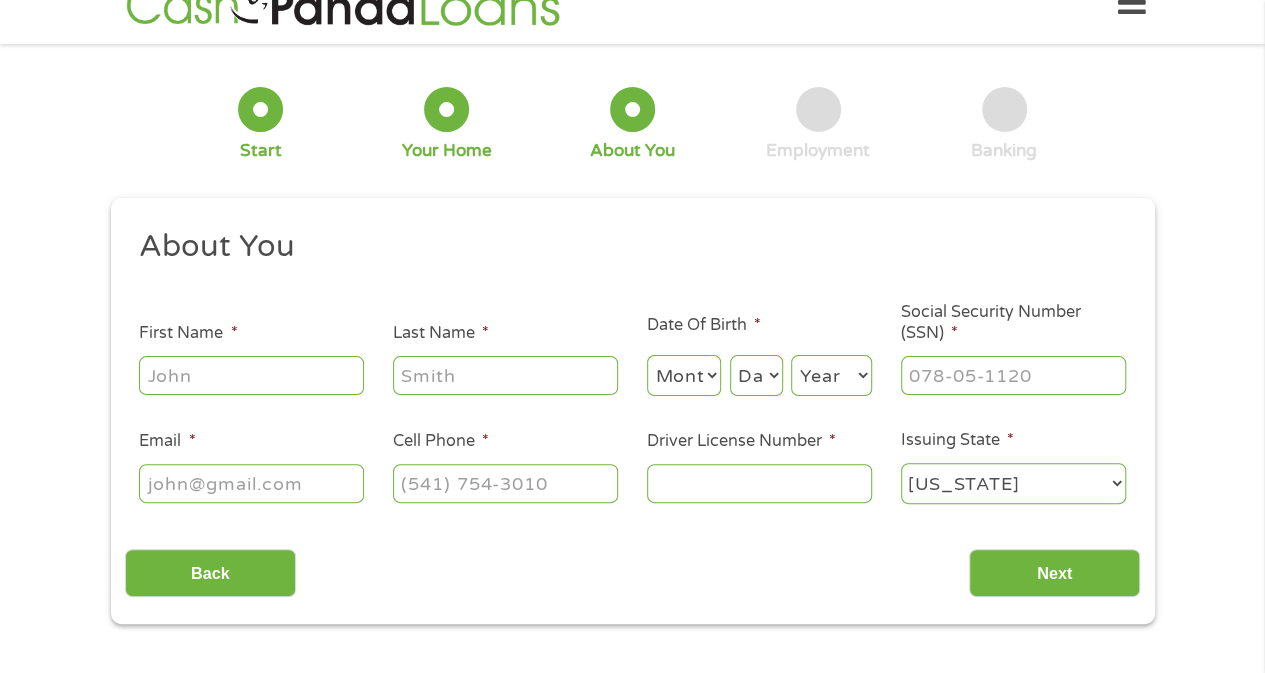 scroll, scrollTop: 0, scrollLeft: 0, axis: both 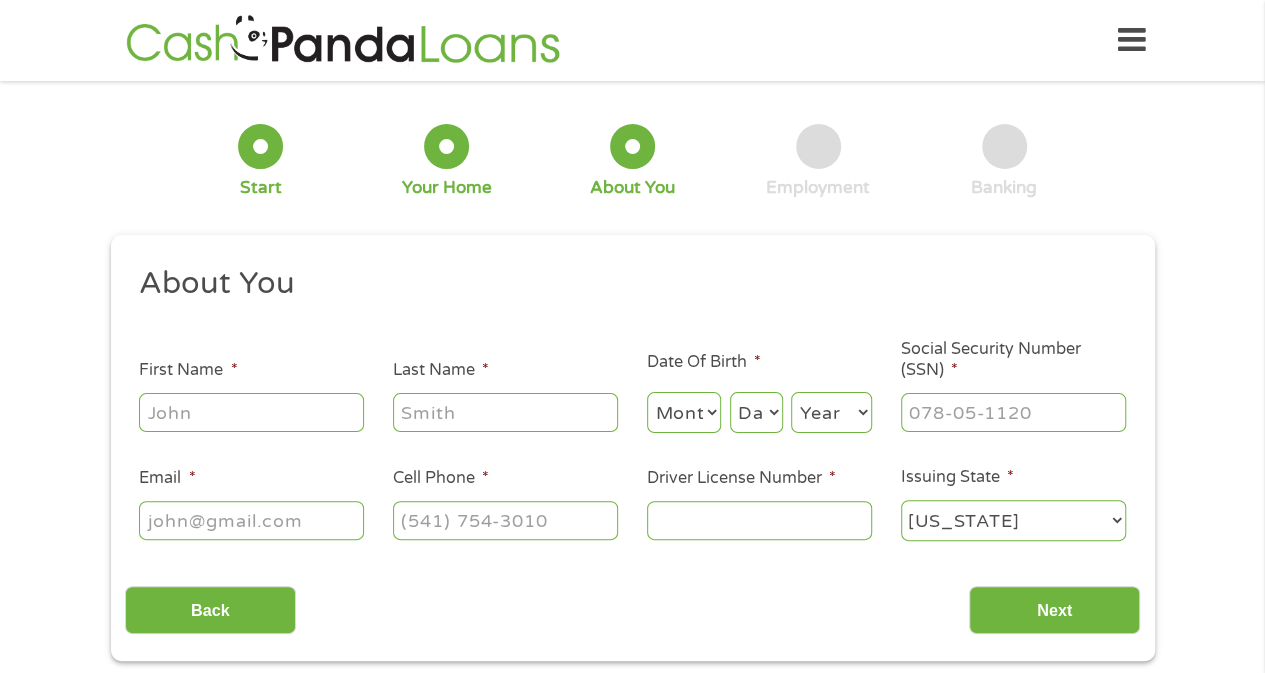 click on "First Name *" at bounding box center [251, 412] 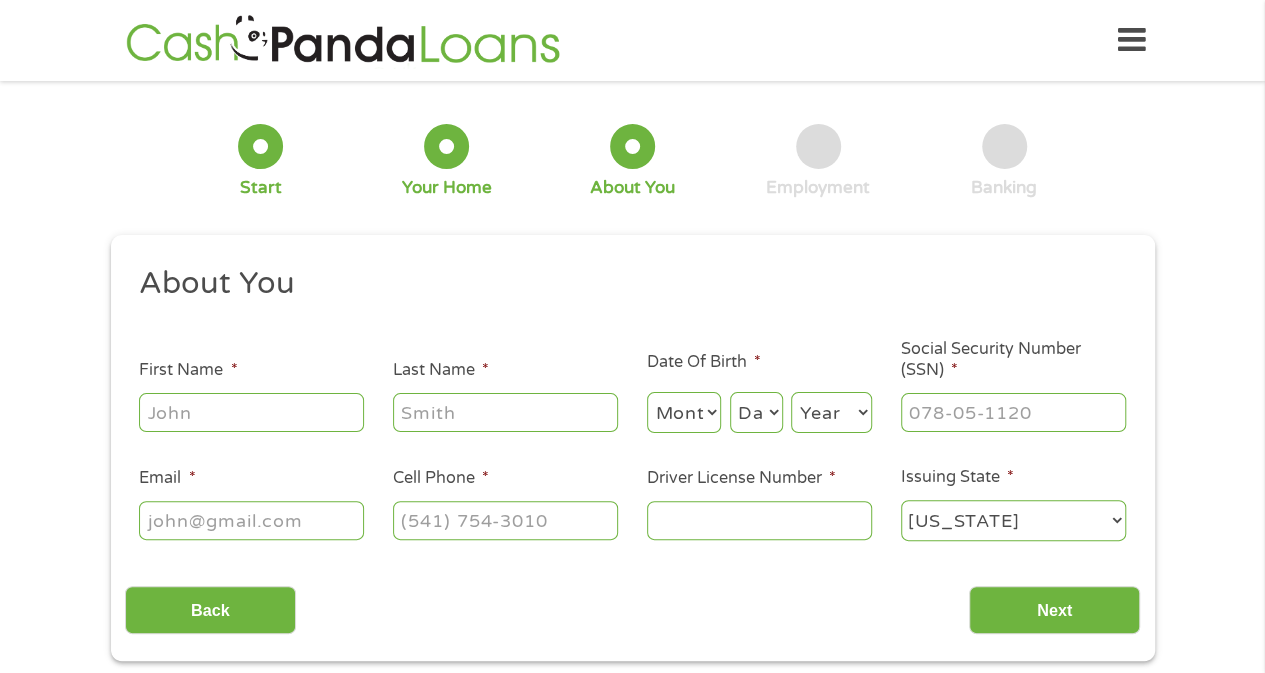 type on "[PERSON_NAME]" 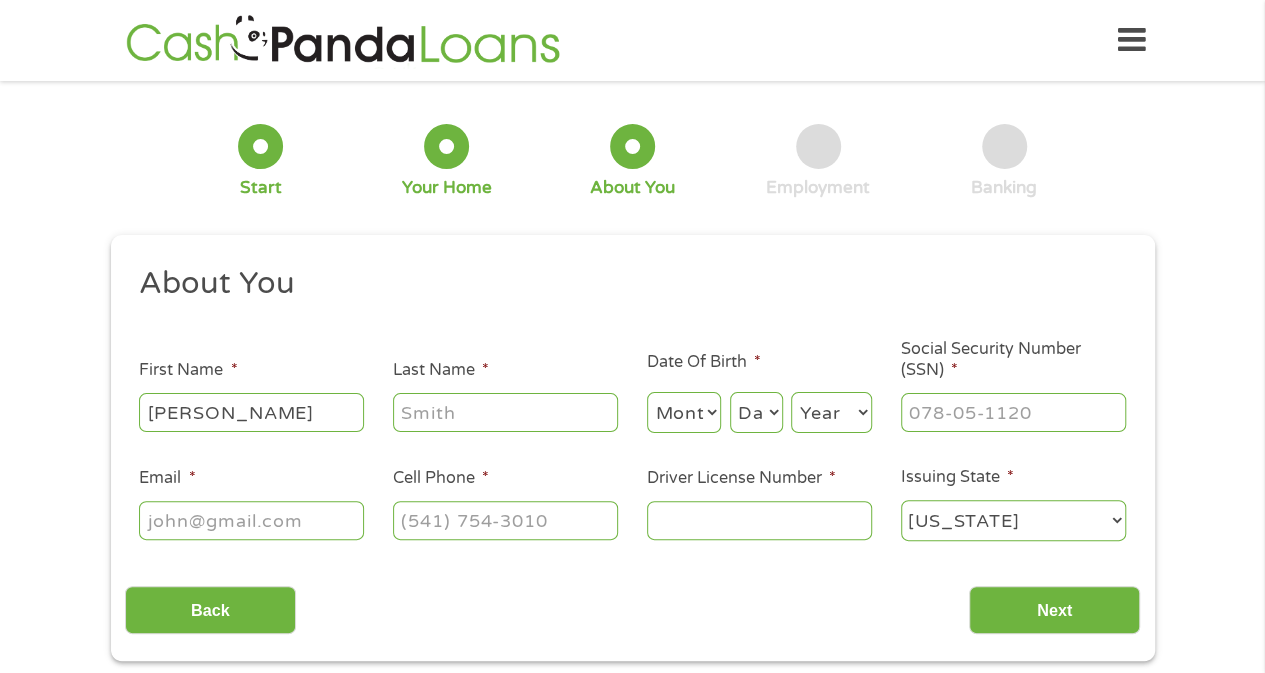 type on "Nusratty" 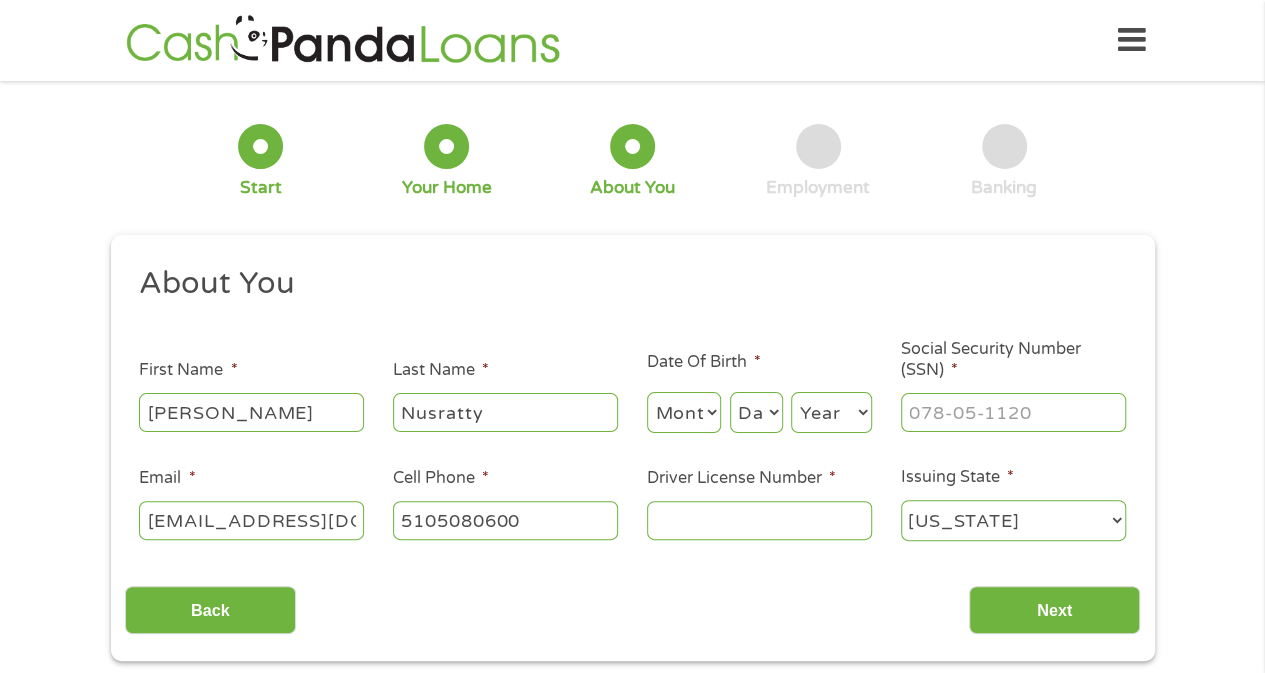type on "[PHONE_NUMBER]" 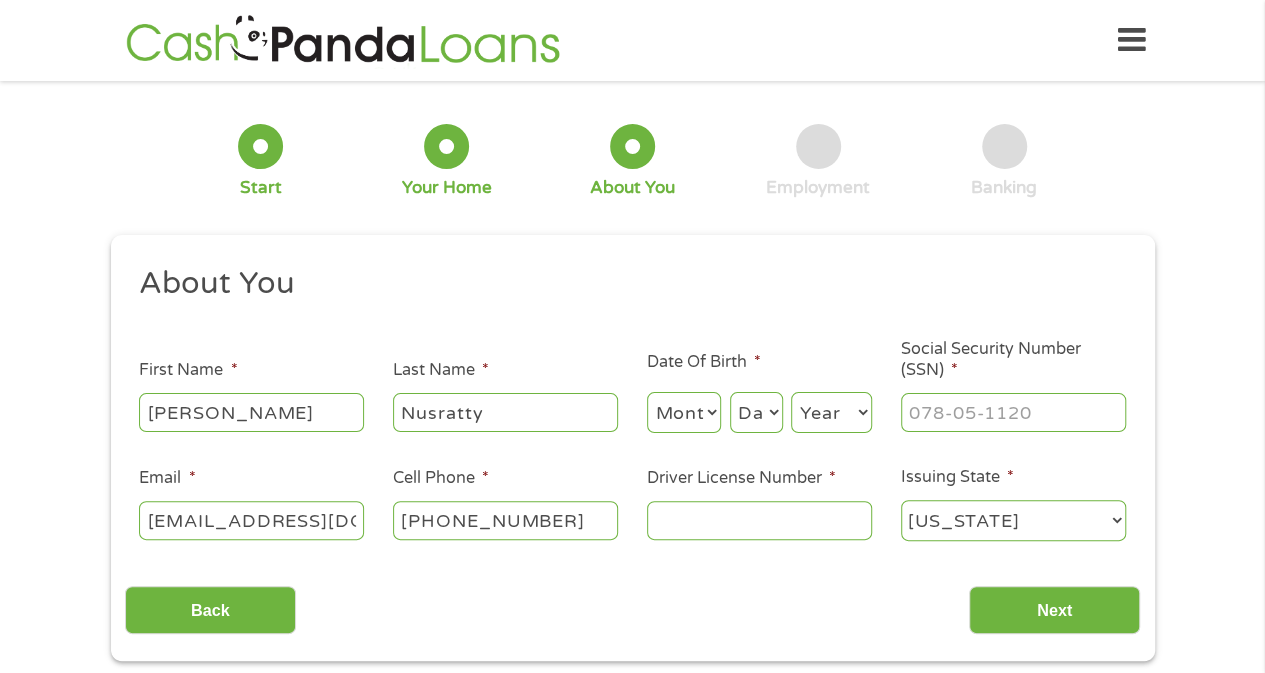click on "Month 1 2 3 4 5 6 7 8 9 10 11 12" at bounding box center (684, 412) 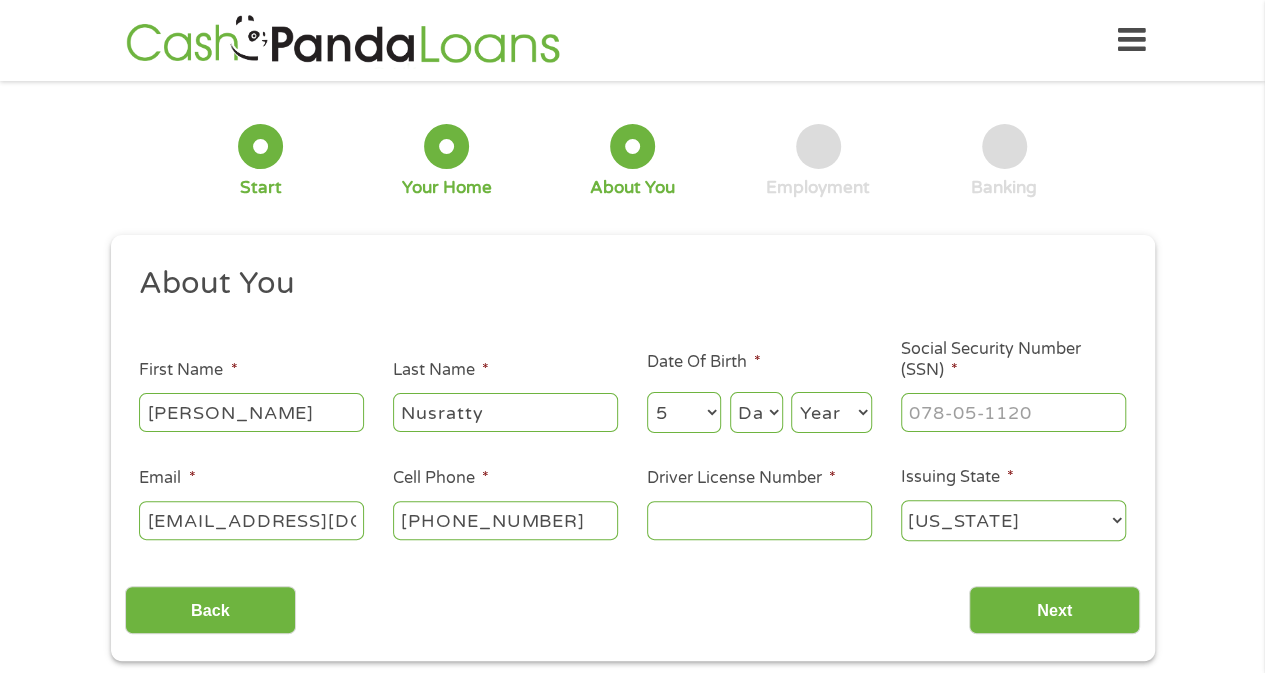 click on "Day 1 2 3 4 5 6 7 8 9 10 11 12 13 14 15 16 17 18 19 20 21 22 23 24 25 26 27 28 29 30 31" at bounding box center [756, 412] 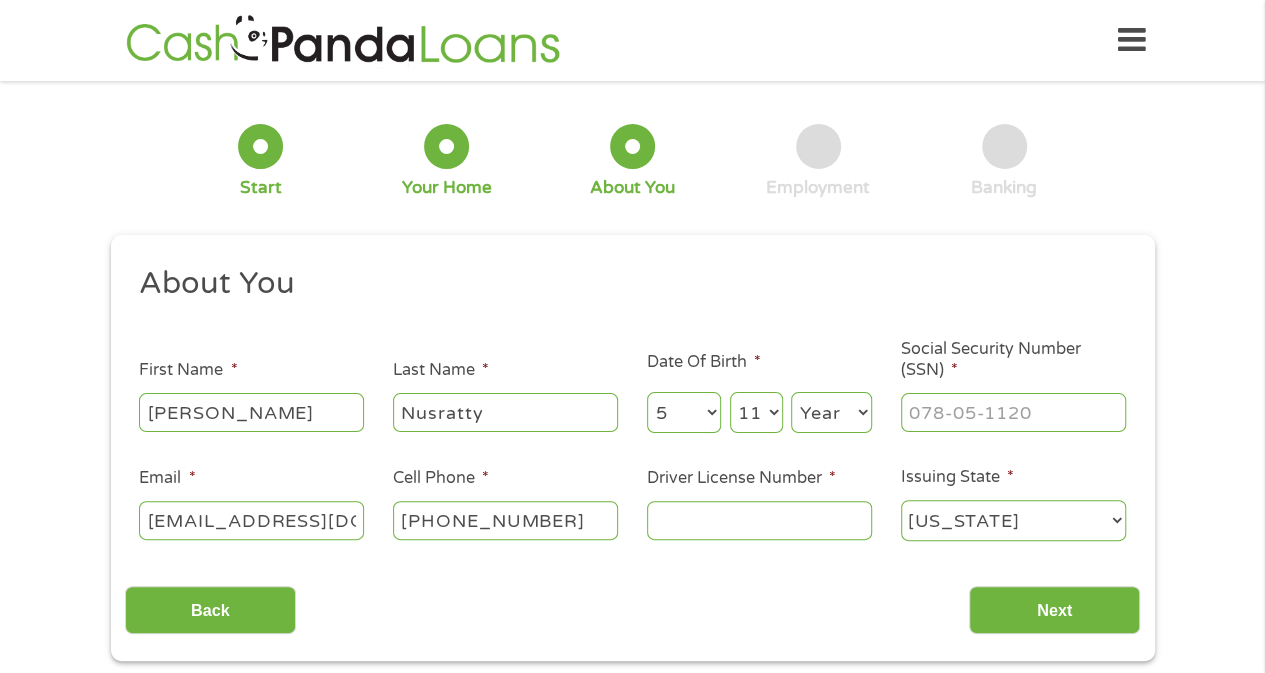 click on "Year [DATE] 2006 2005 2004 2003 2002 2001 2000 1999 1998 1997 1996 1995 1994 1993 1992 1991 1990 1989 1988 1987 1986 1985 1984 1983 1982 1981 1980 1979 1978 1977 1976 1975 1974 1973 1972 1971 1970 1969 1968 1967 1966 1965 1964 1963 1962 1961 1960 1959 1958 1957 1956 1955 1954 1953 1952 1951 1950 1949 1948 1947 1946 1945 1944 1943 1942 1941 1940 1939 1938 1937 1936 1935 1934 1933 1932 1931 1930 1929 1928 1927 1926 1925 1924 1923 1922 1921 1920" at bounding box center [831, 412] 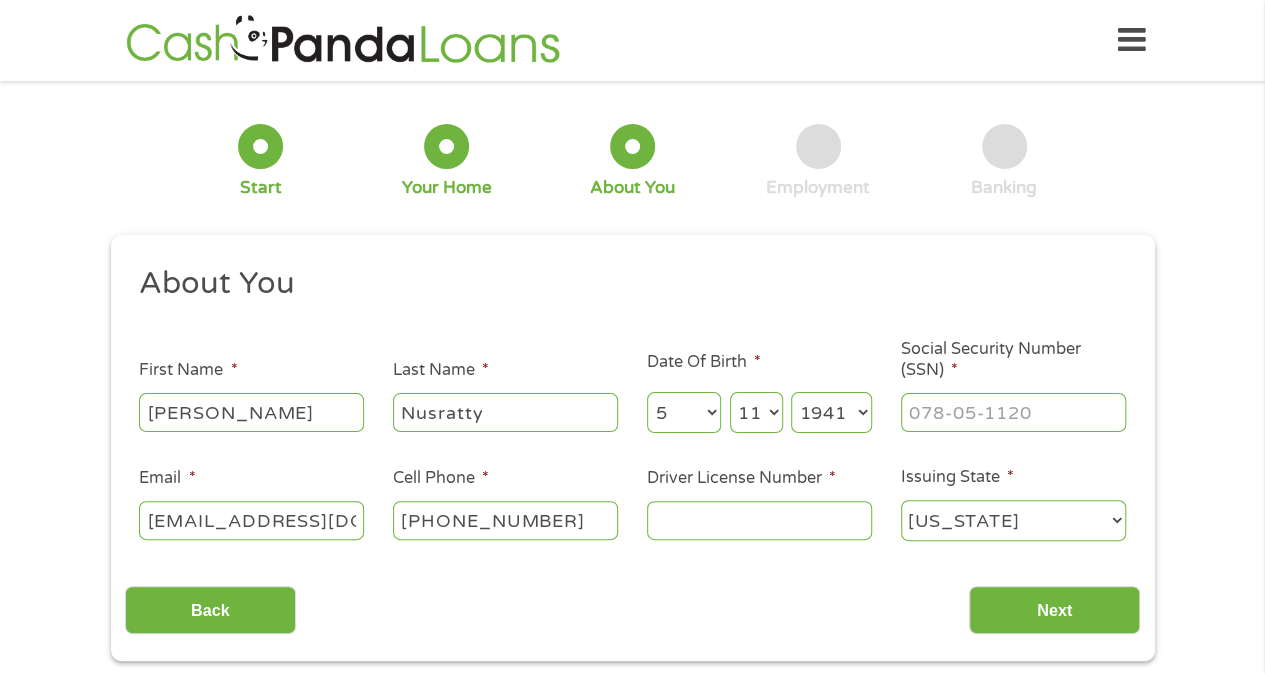click on "Year [DATE] 2006 2005 2004 2003 2002 2001 2000 1999 1998 1997 1996 1995 1994 1993 1992 1991 1990 1989 1988 1987 1986 1985 1984 1983 1982 1981 1980 1979 1978 1977 1976 1975 1974 1973 1972 1971 1970 1969 1968 1967 1966 1965 1964 1963 1962 1961 1960 1959 1958 1957 1956 1955 1954 1953 1952 1951 1950 1949 1948 1947 1946 1945 1944 1943 1942 1941 1940 1939 1938 1937 1936 1935 1934 1933 1932 1931 1930 1929 1928 1927 1926 1925 1924 1923 1922 1921 1920" at bounding box center [831, 412] 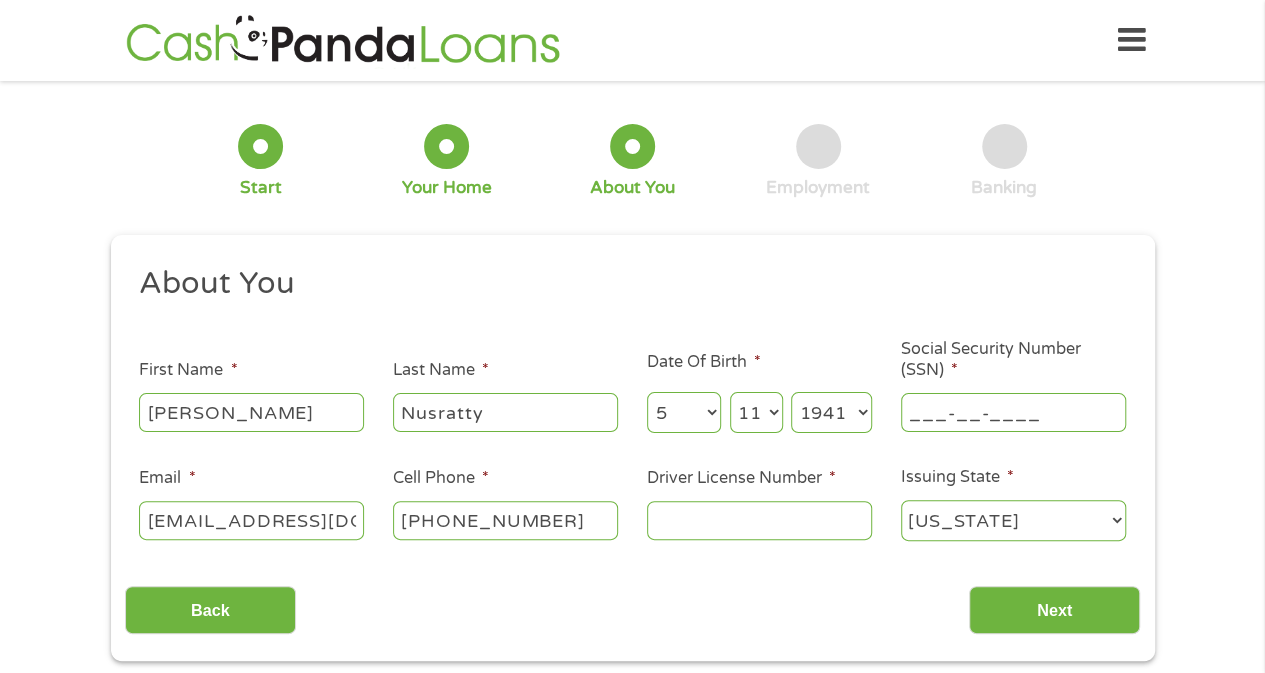 click on "___-__-____" at bounding box center [1013, 412] 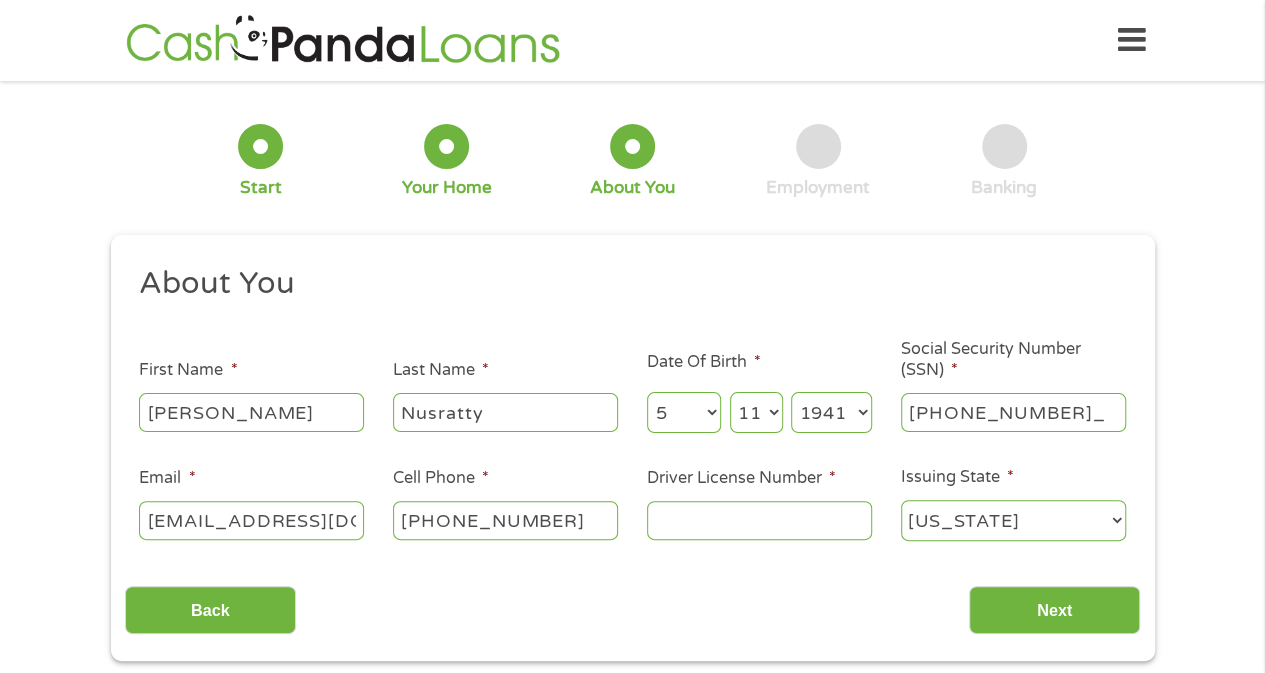 type on "034-30-5929" 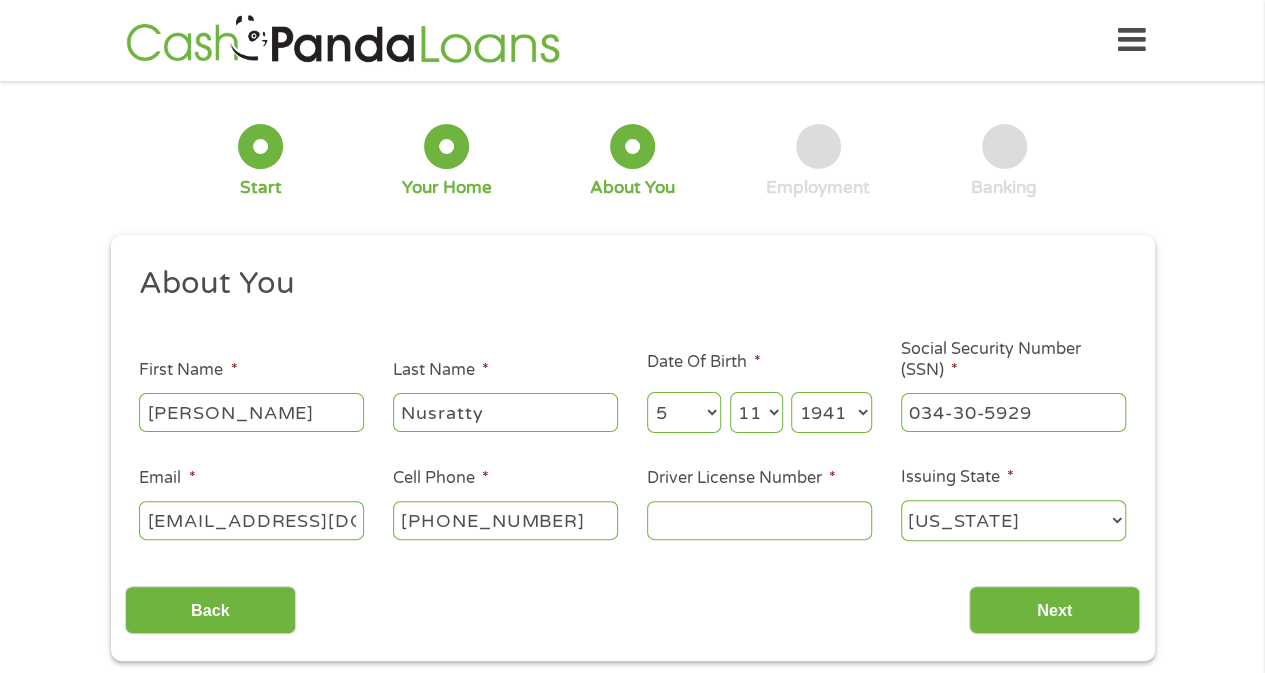 click on "Driver License Number *" at bounding box center (759, 520) 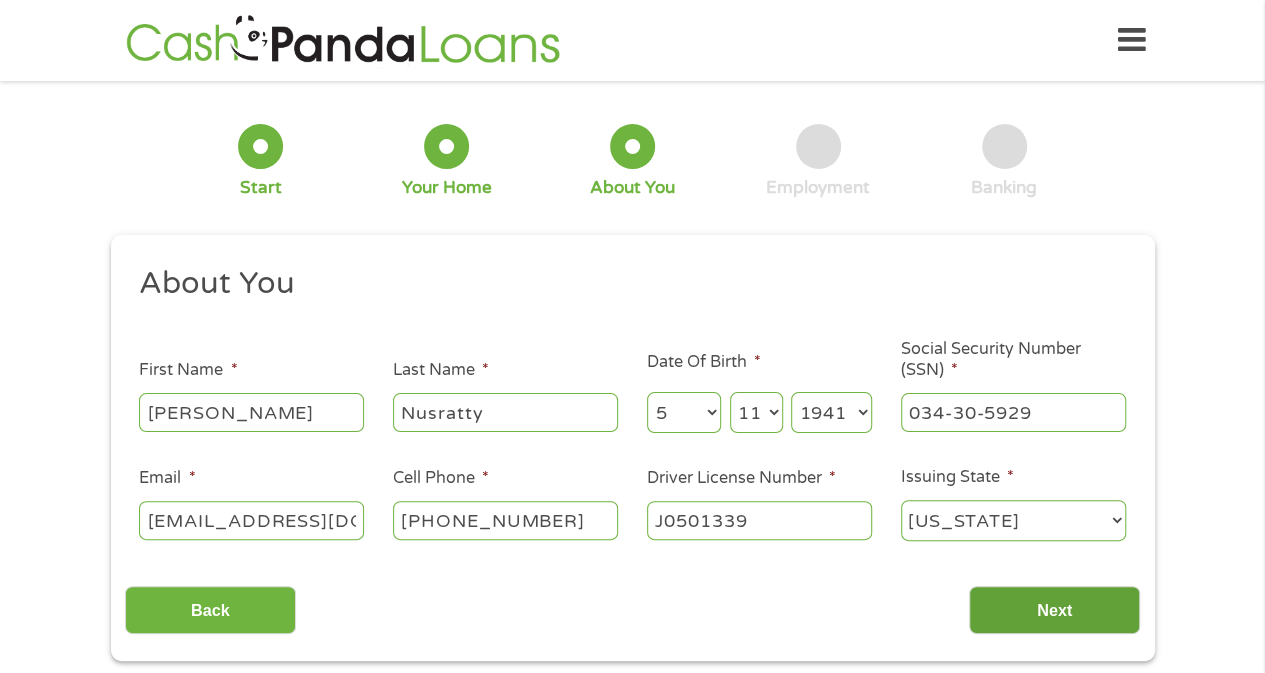 type on "J0501339" 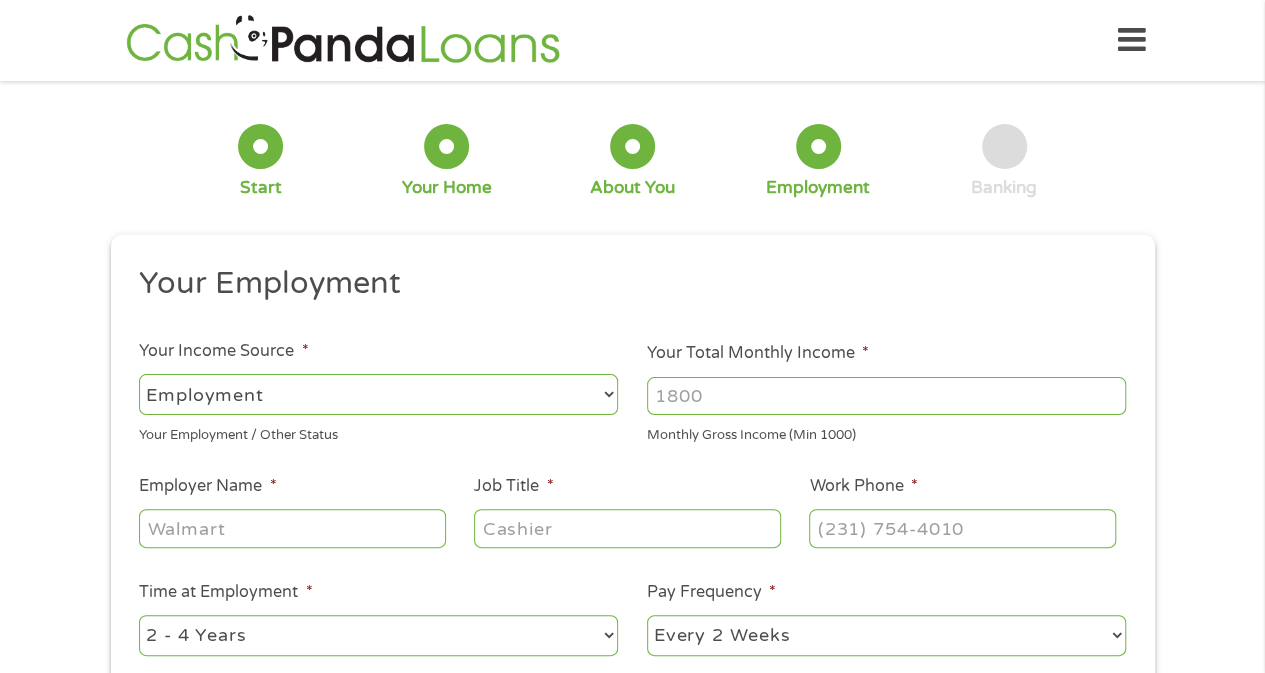 click on "Your Total Monthly Income *" at bounding box center [886, 396] 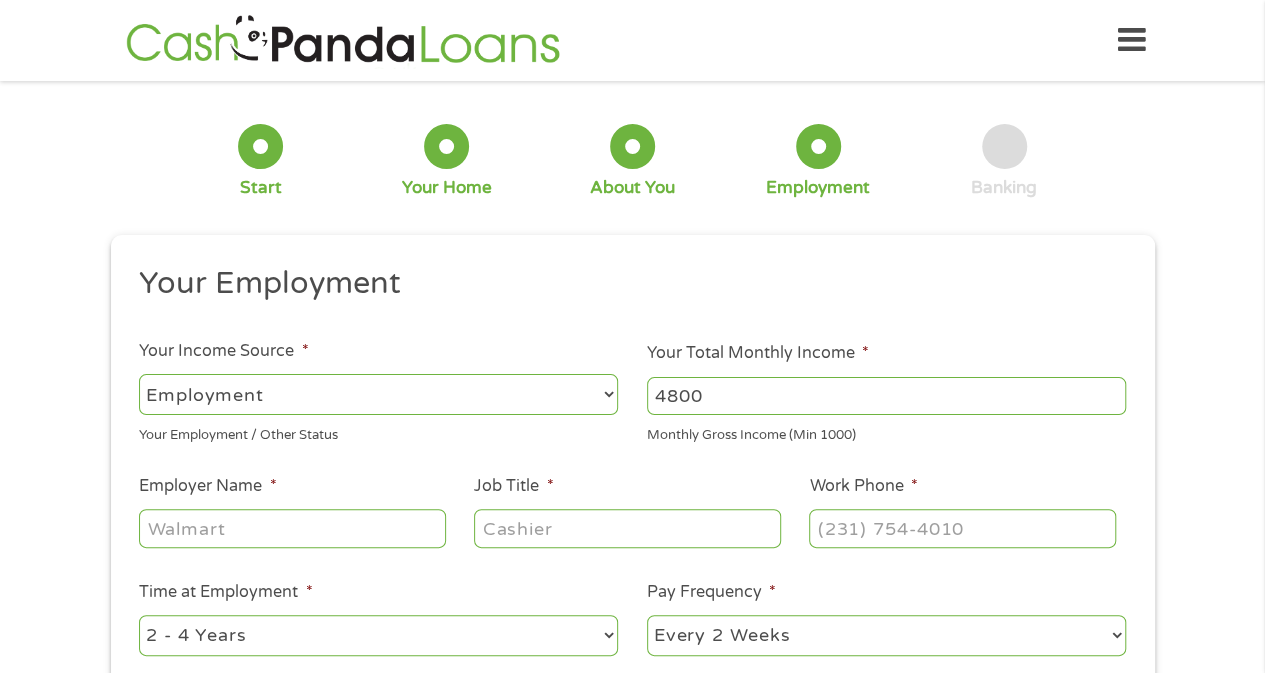 type on "4800" 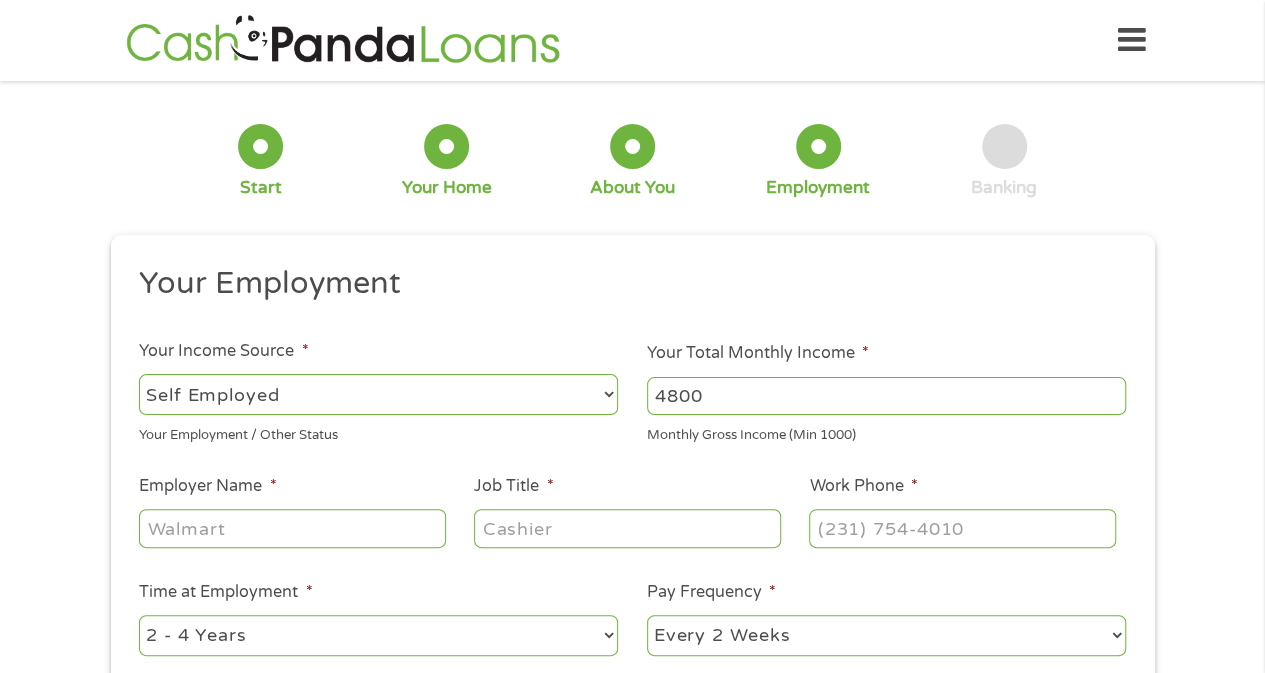 click on "--- Choose one --- Employment [DEMOGRAPHIC_DATA] Benefits" at bounding box center [378, 394] 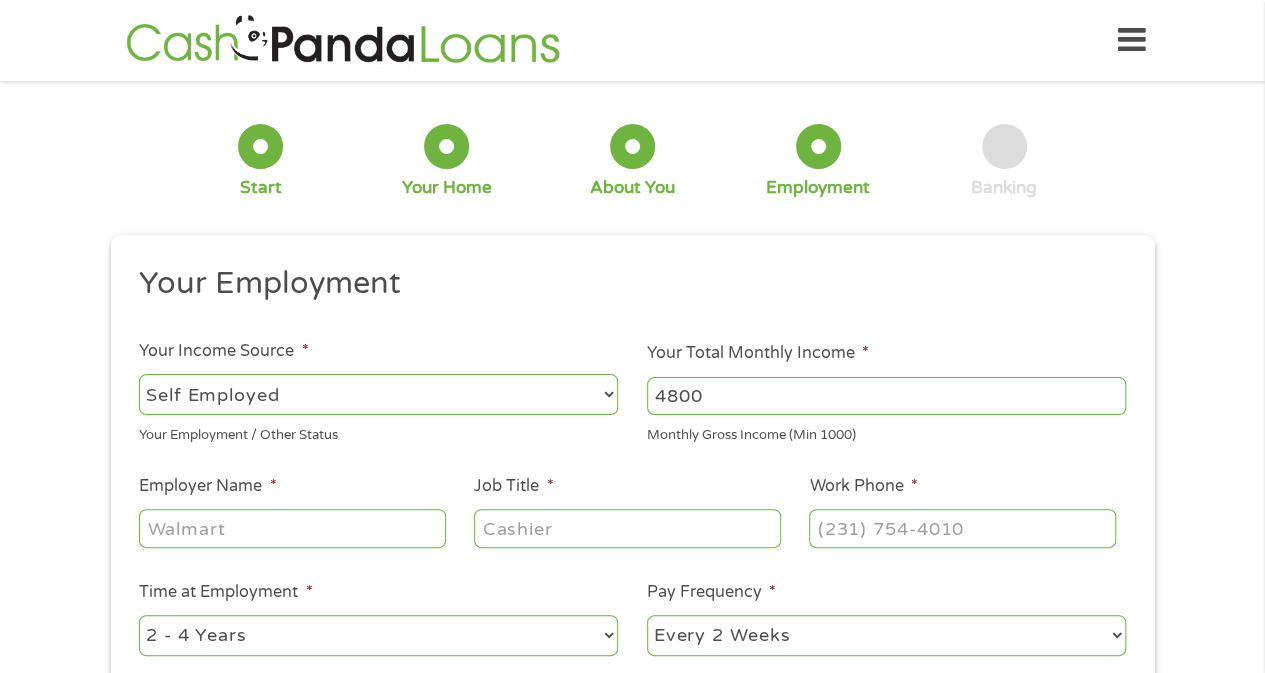 select on "benefits" 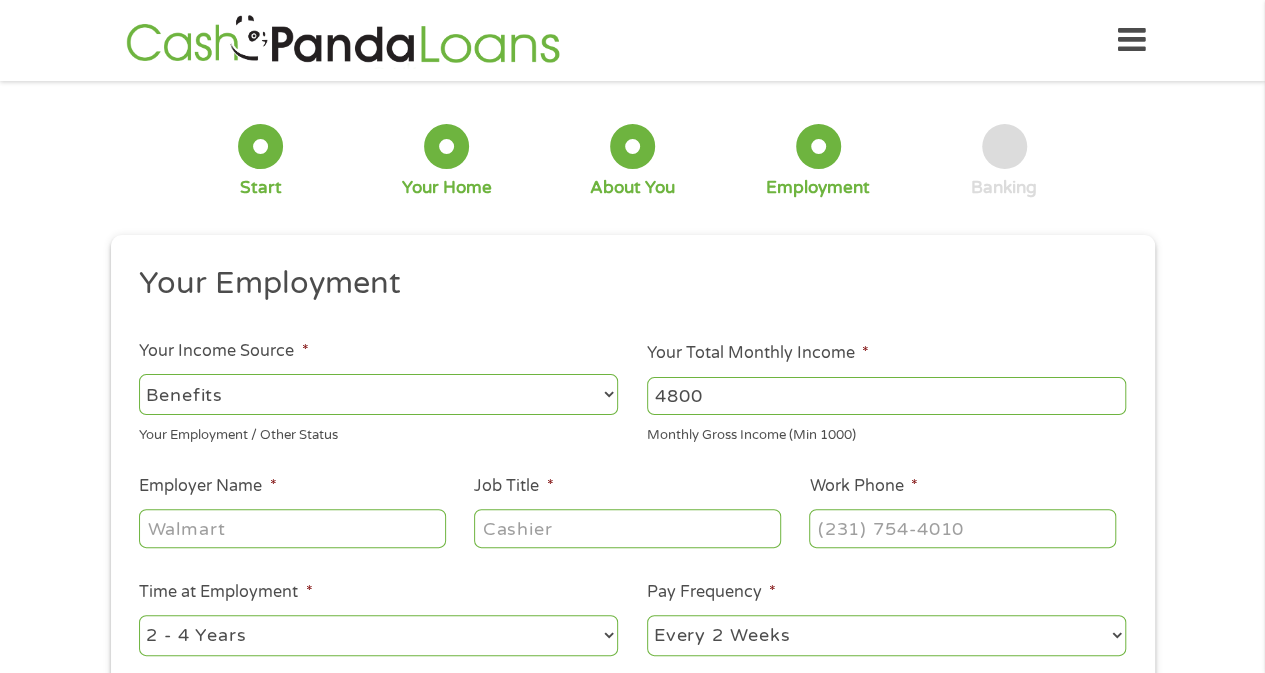 click on "--- Choose one --- Employment [DEMOGRAPHIC_DATA] Benefits" at bounding box center (378, 394) 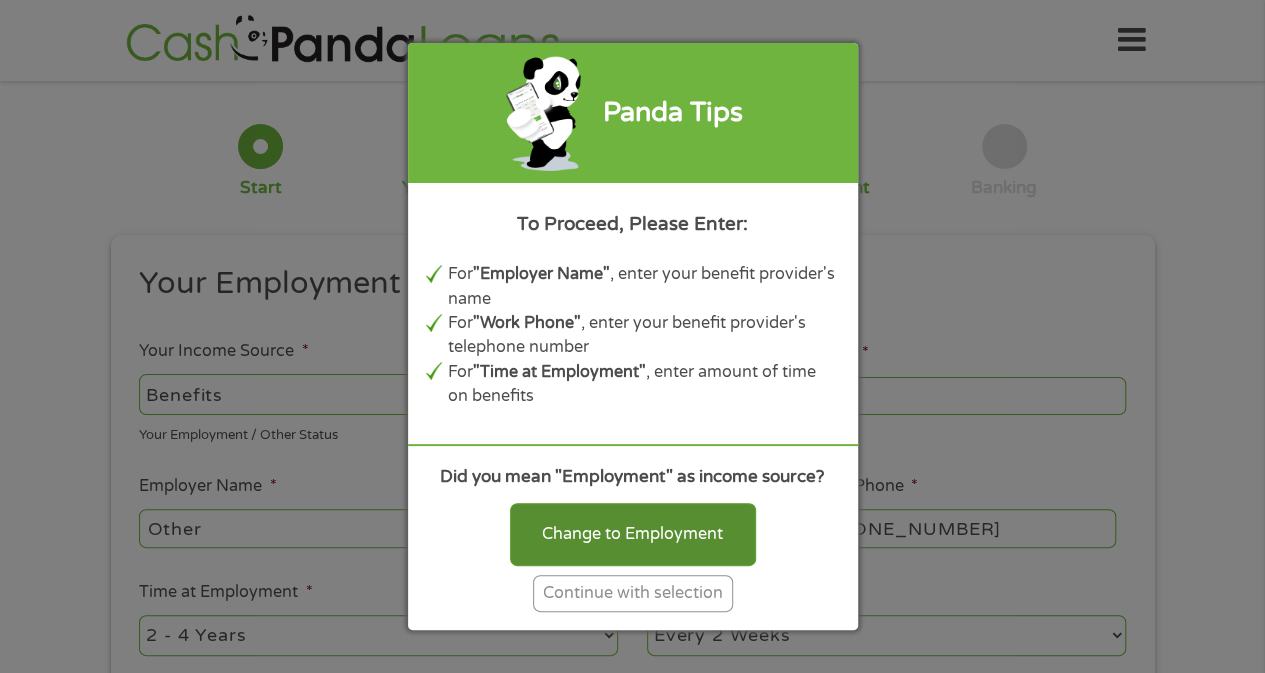 click on "Change to Employment" at bounding box center [633, 534] 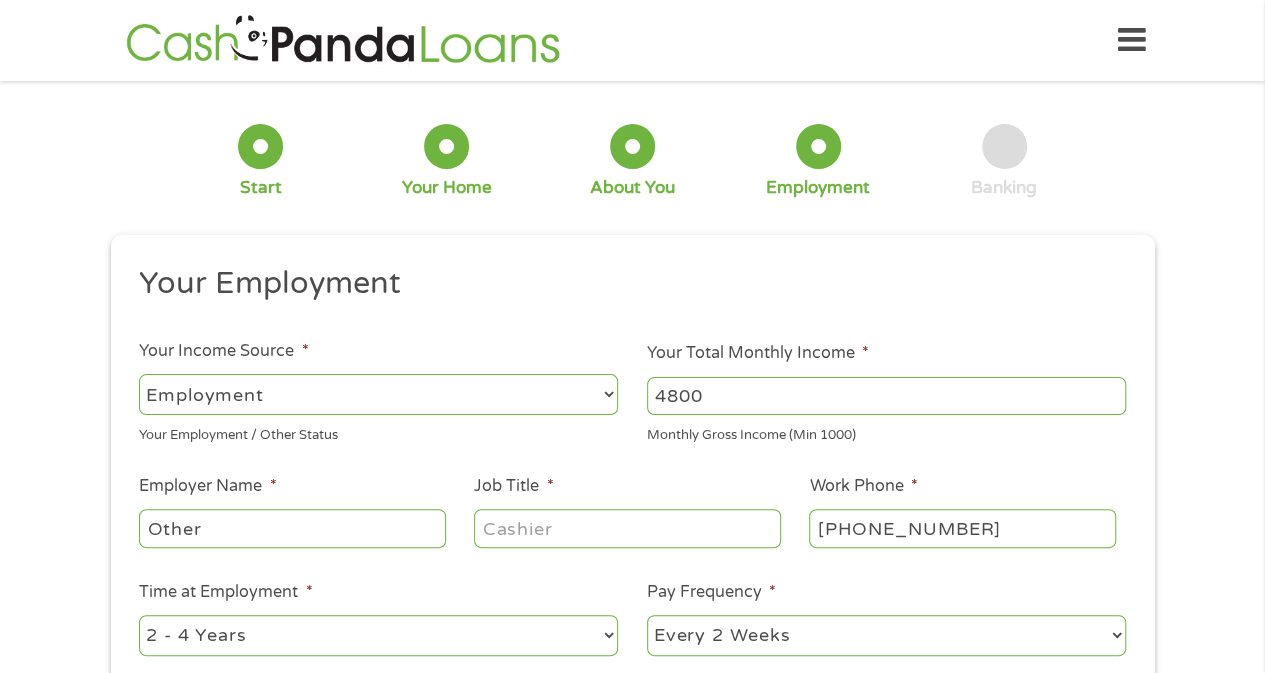 click on "Other" at bounding box center [292, 528] 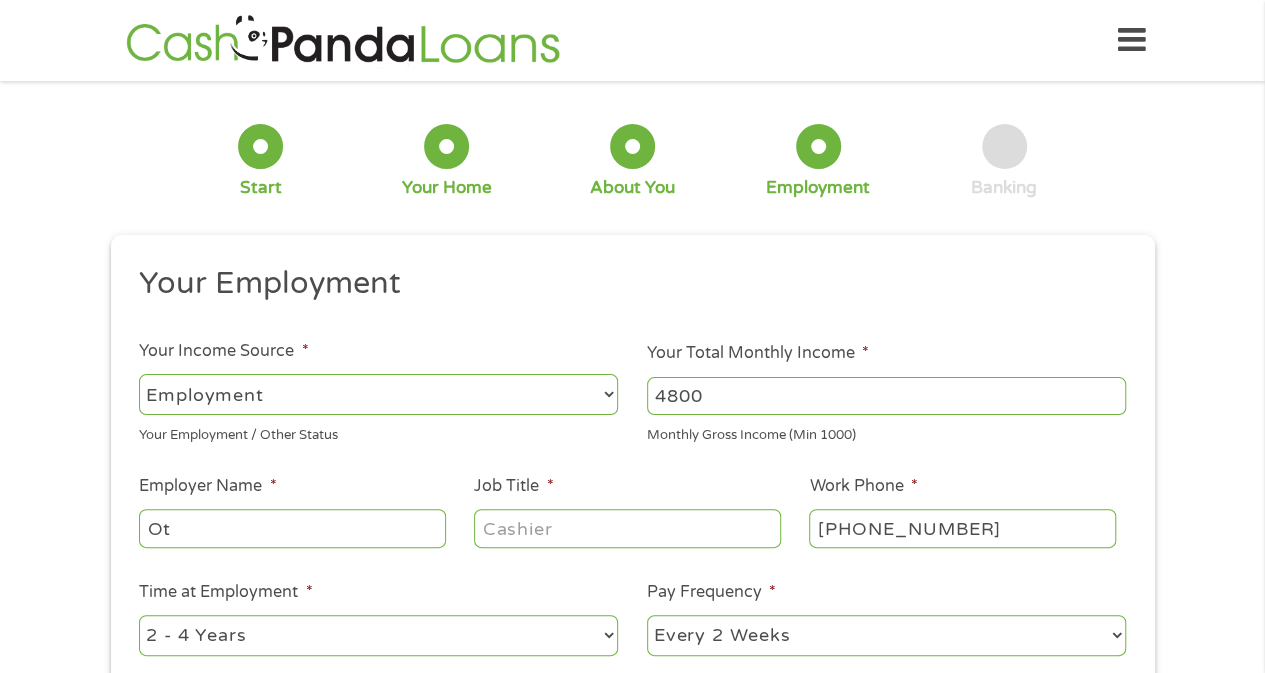 type on "O" 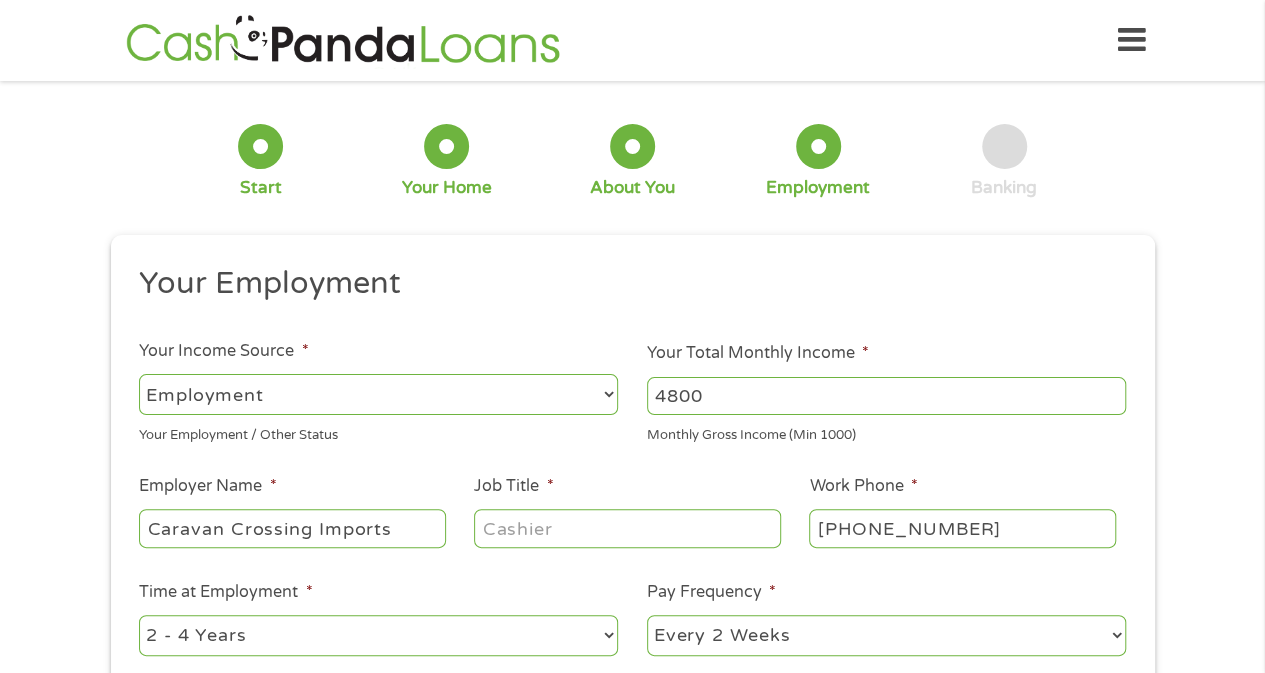 type on "Caravan Crossing Imports" 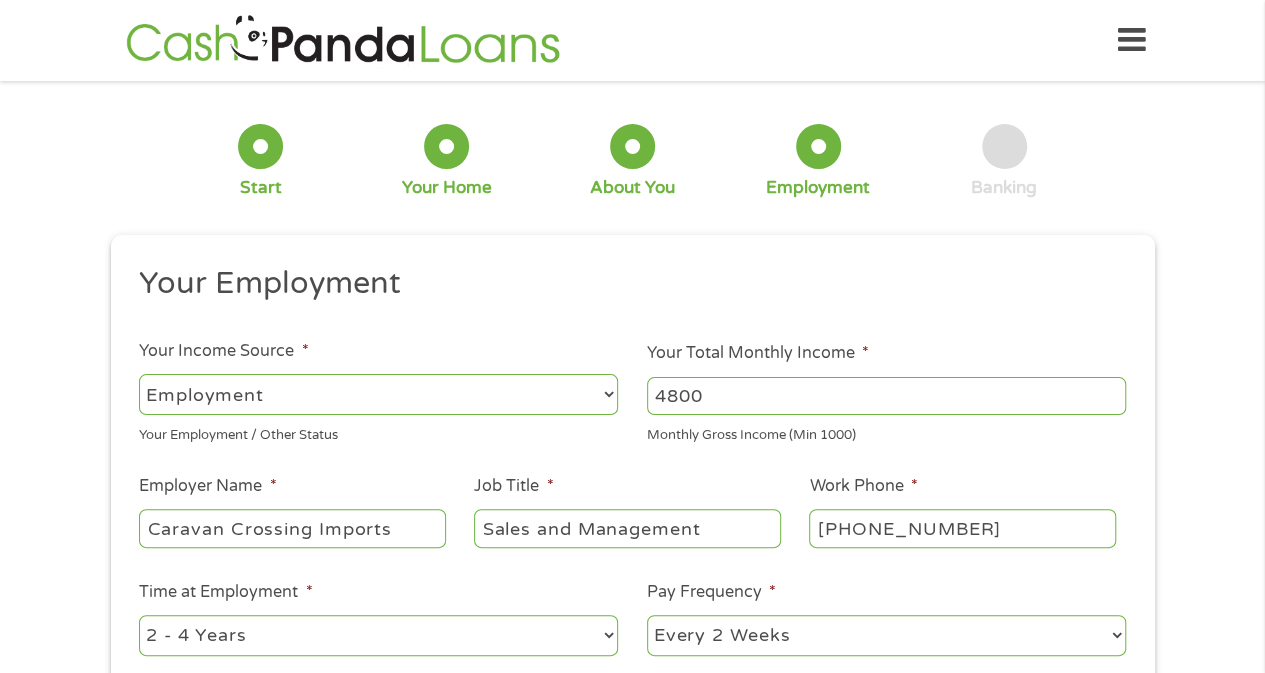 type on "Sales and Management" 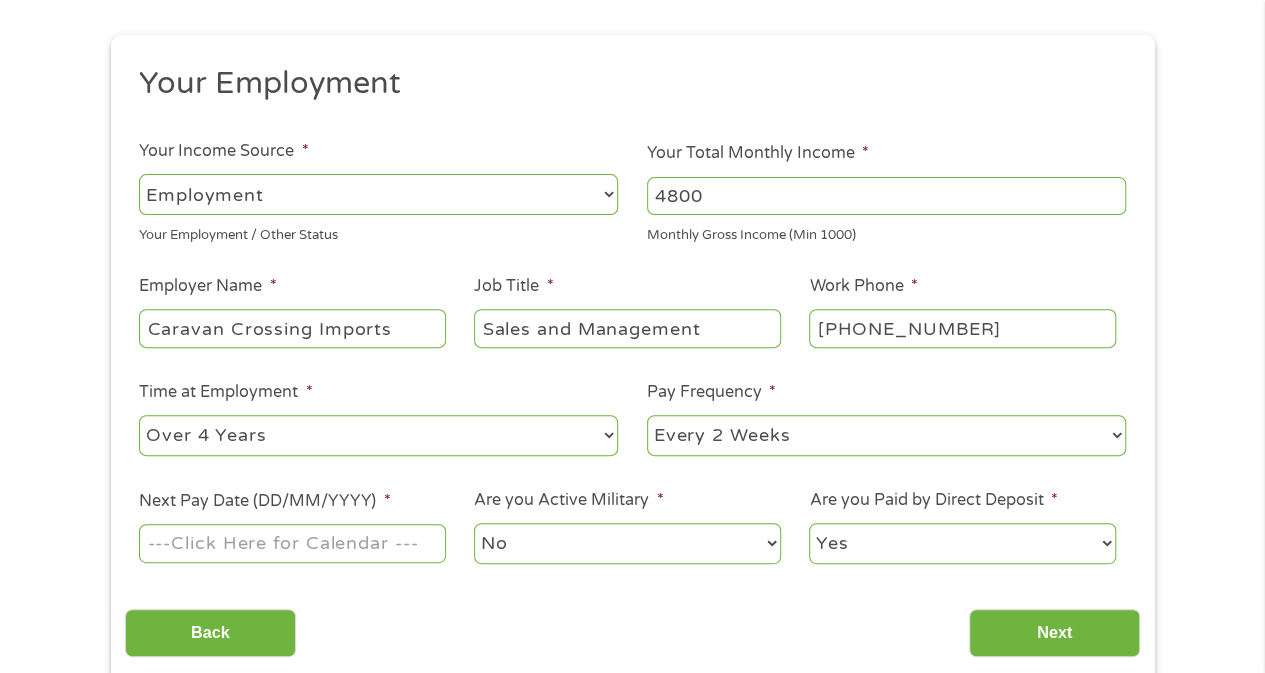 scroll, scrollTop: 240, scrollLeft: 0, axis: vertical 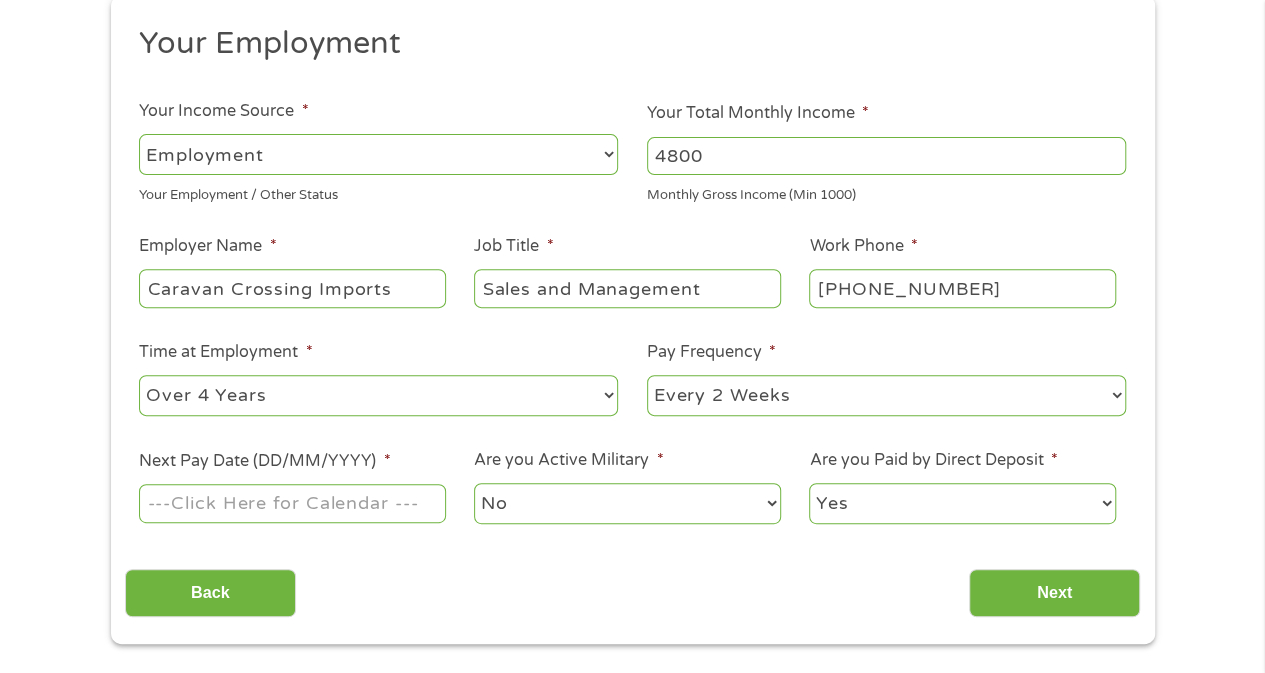click on "--- Choose one --- Every 2 Weeks Every Week Monthly Semi-Monthly" at bounding box center (886, 395) 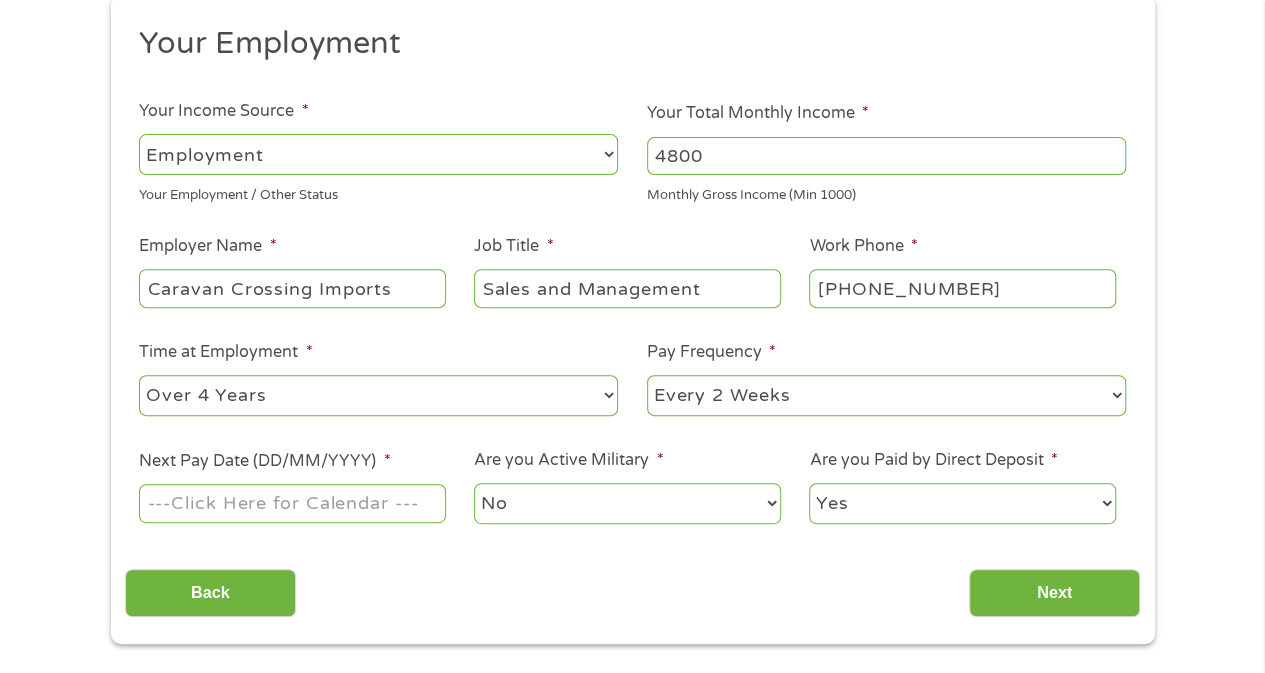select on "monthly" 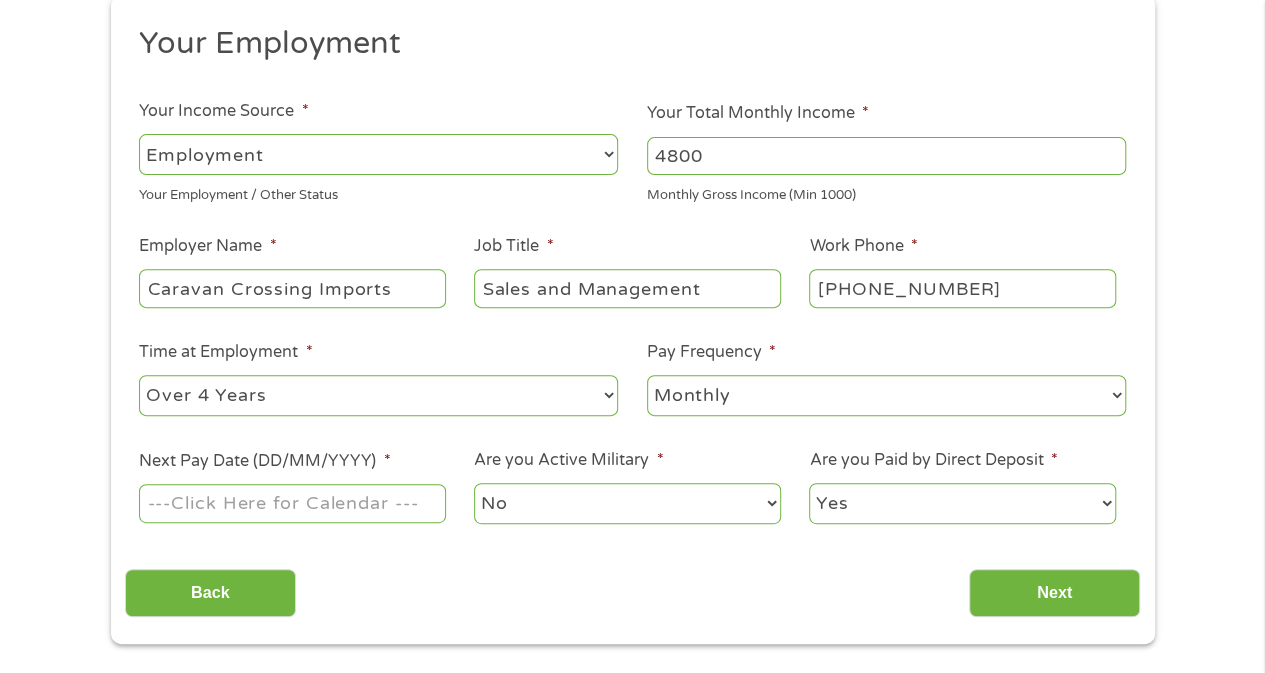 click on "--- Choose one --- Every 2 Weeks Every Week Monthly Semi-Monthly" at bounding box center (886, 395) 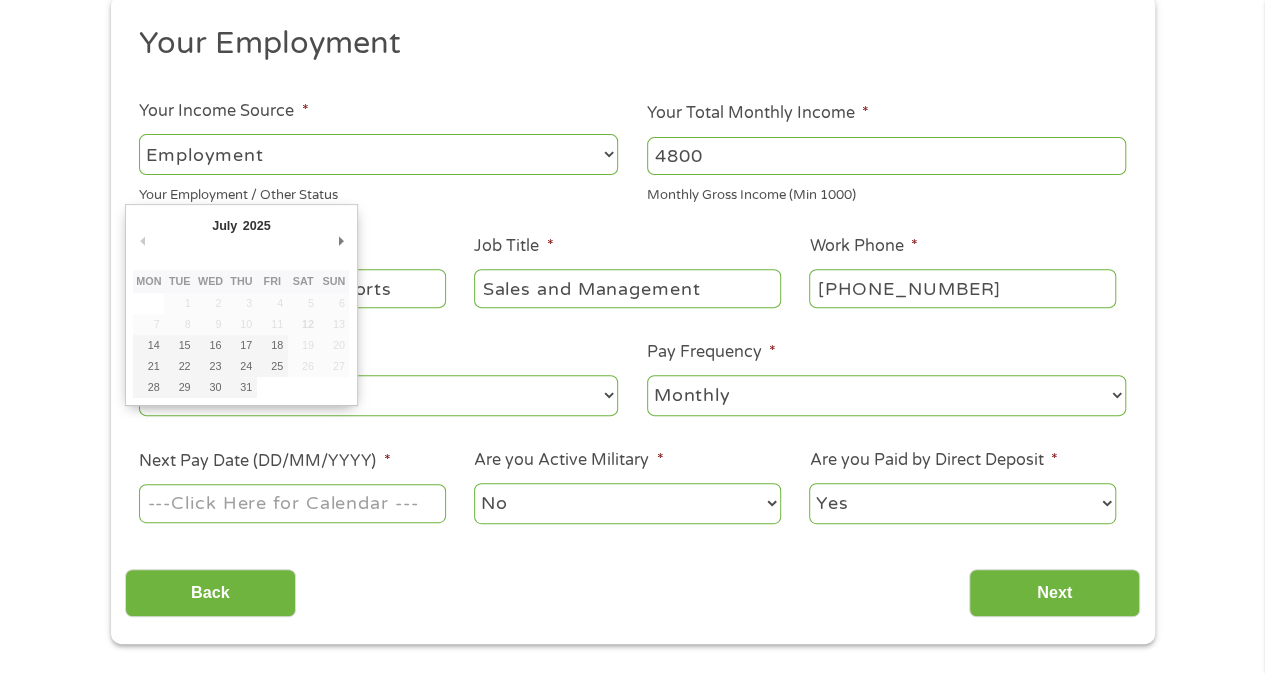 click on "Next Pay Date (DD/MM/YYYY) *" at bounding box center [292, 503] 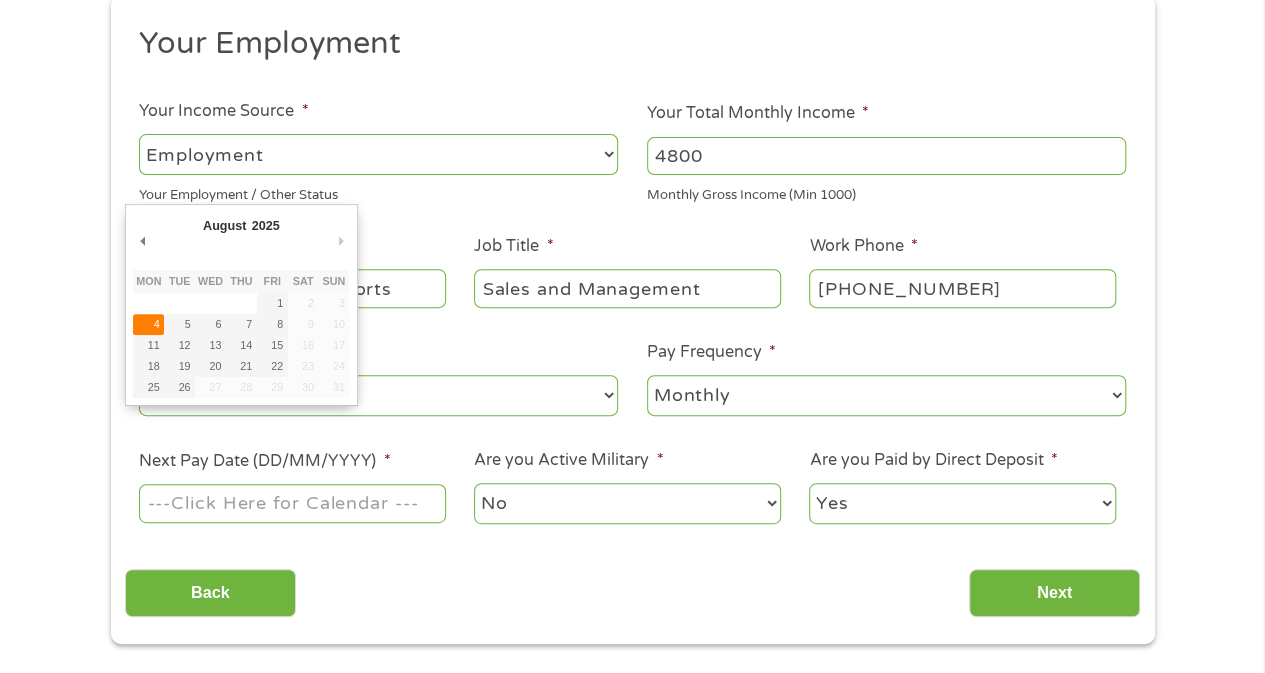 type on "[DATE]" 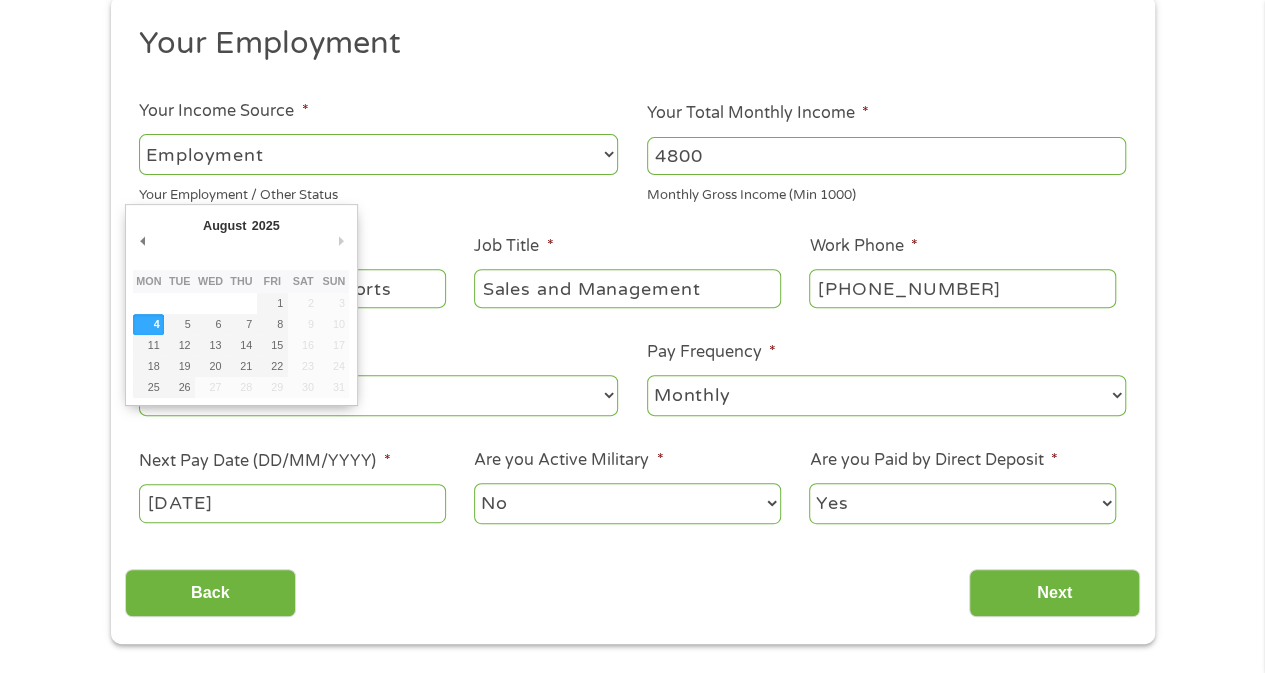click on "[DATE]" at bounding box center [292, 503] 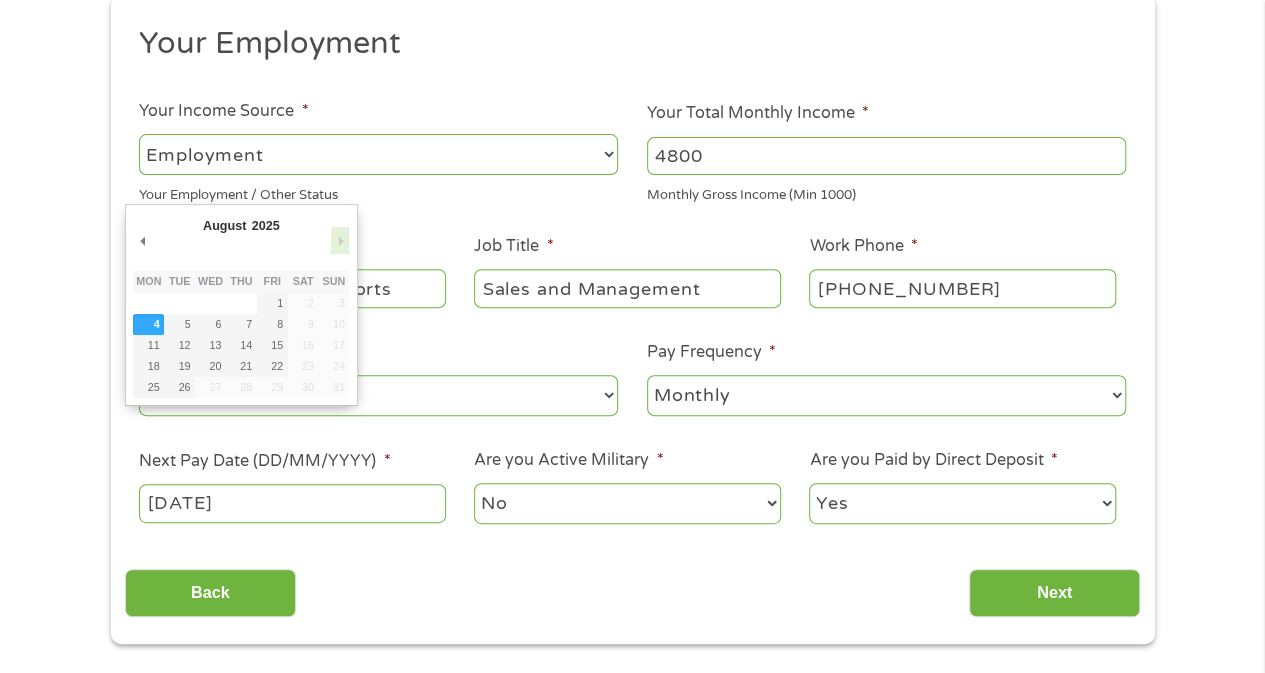 click on "Next Month" at bounding box center (340, 240) 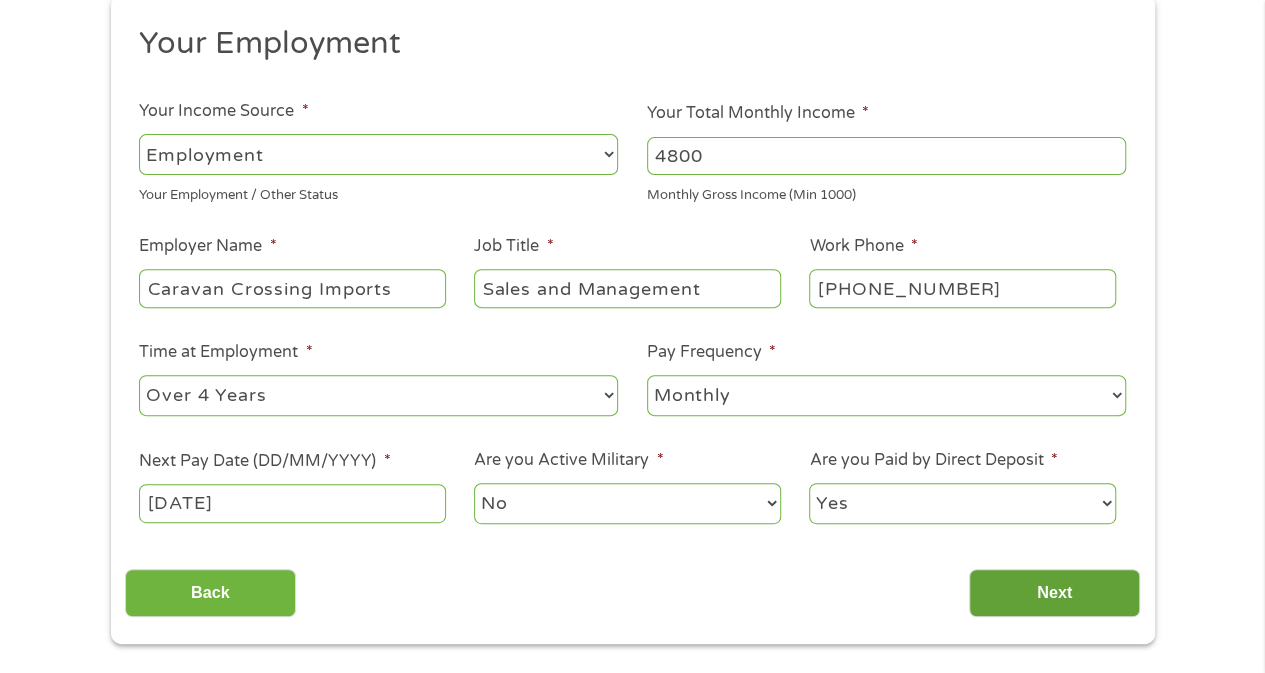 click on "Next" at bounding box center [1054, 593] 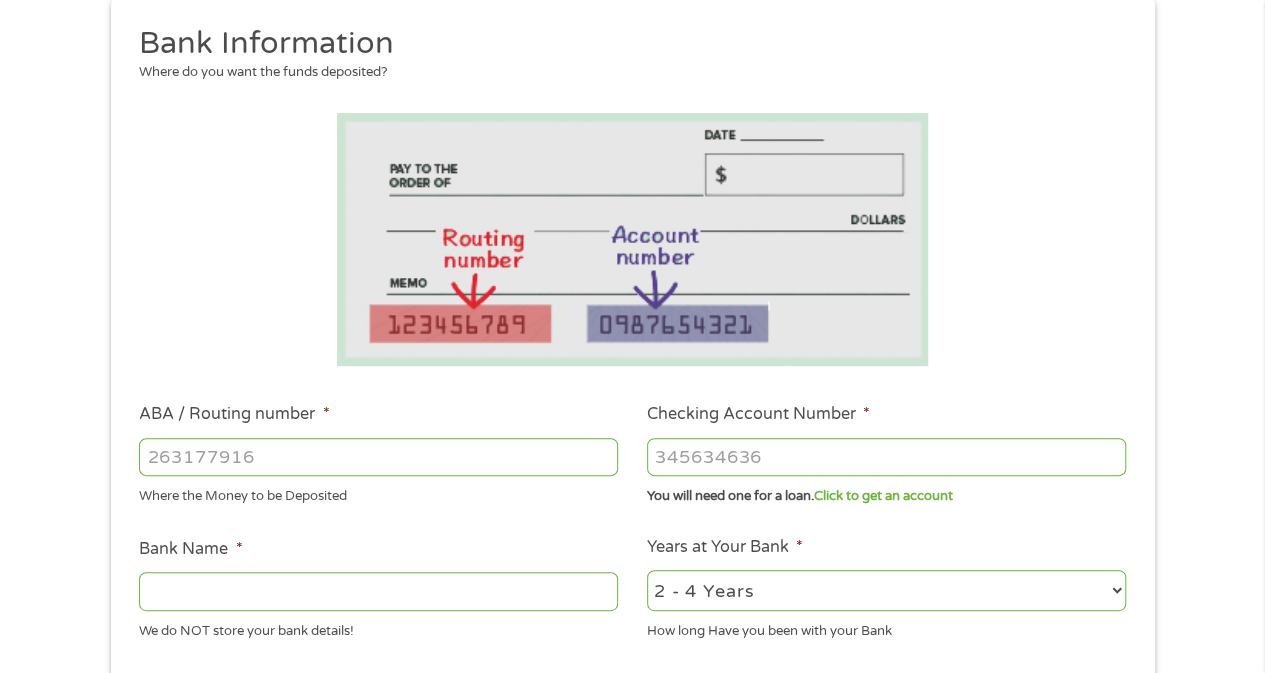 scroll, scrollTop: 8, scrollLeft: 8, axis: both 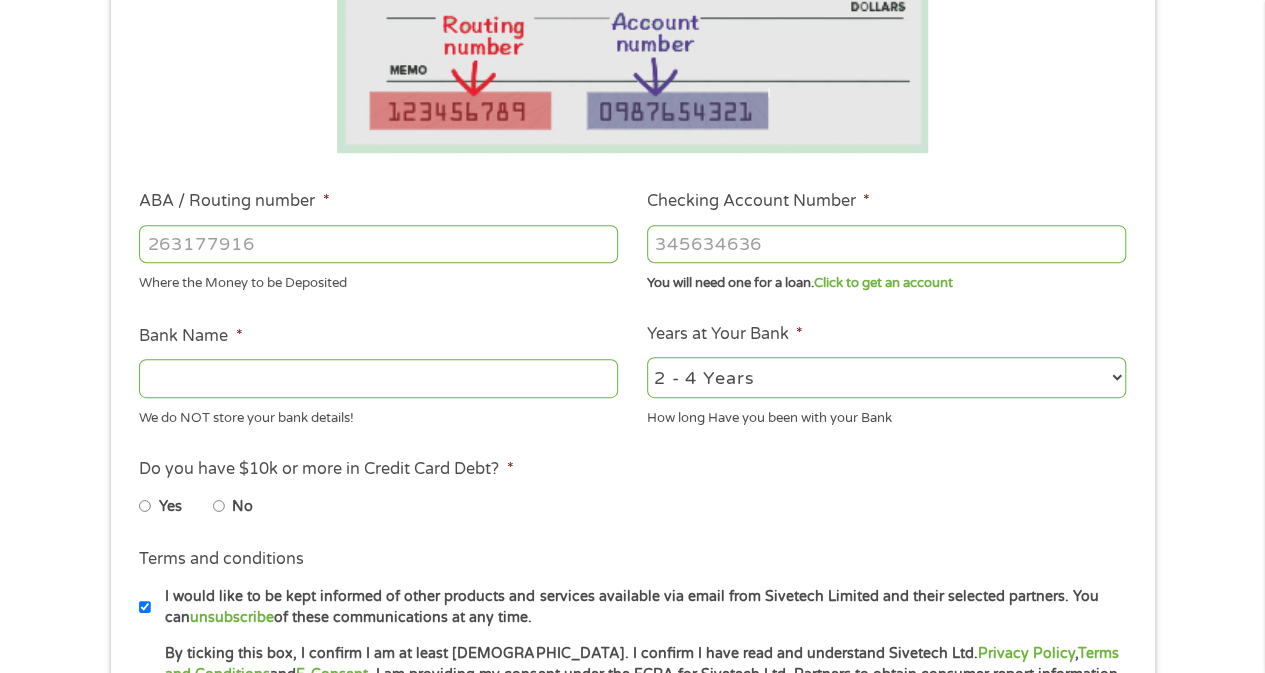click on "No" at bounding box center [219, 506] 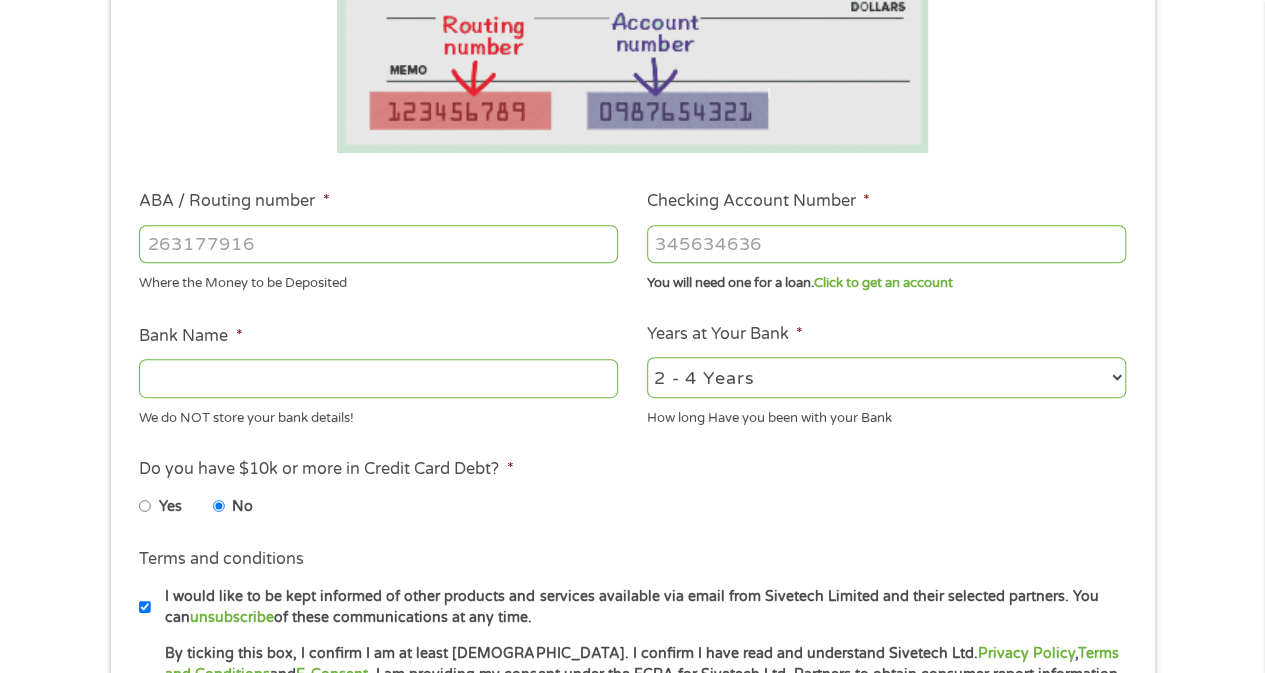 click on "ABA / Routing number *" at bounding box center [378, 244] 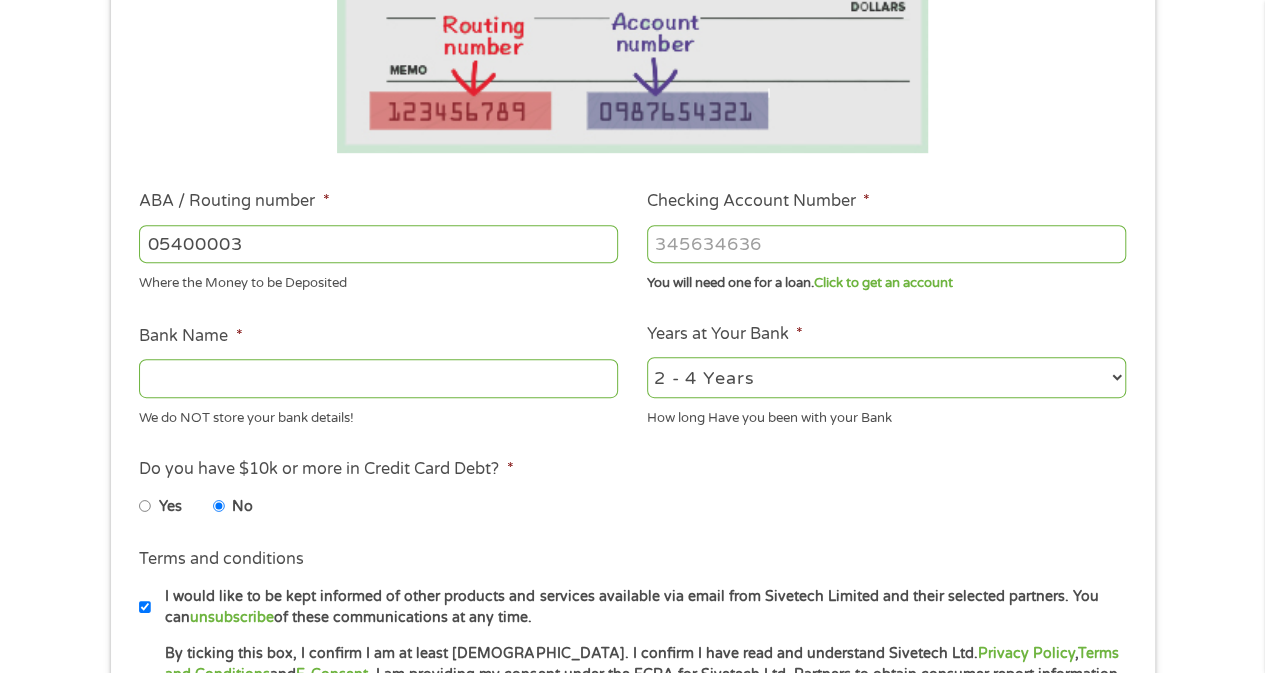 type on "054000030" 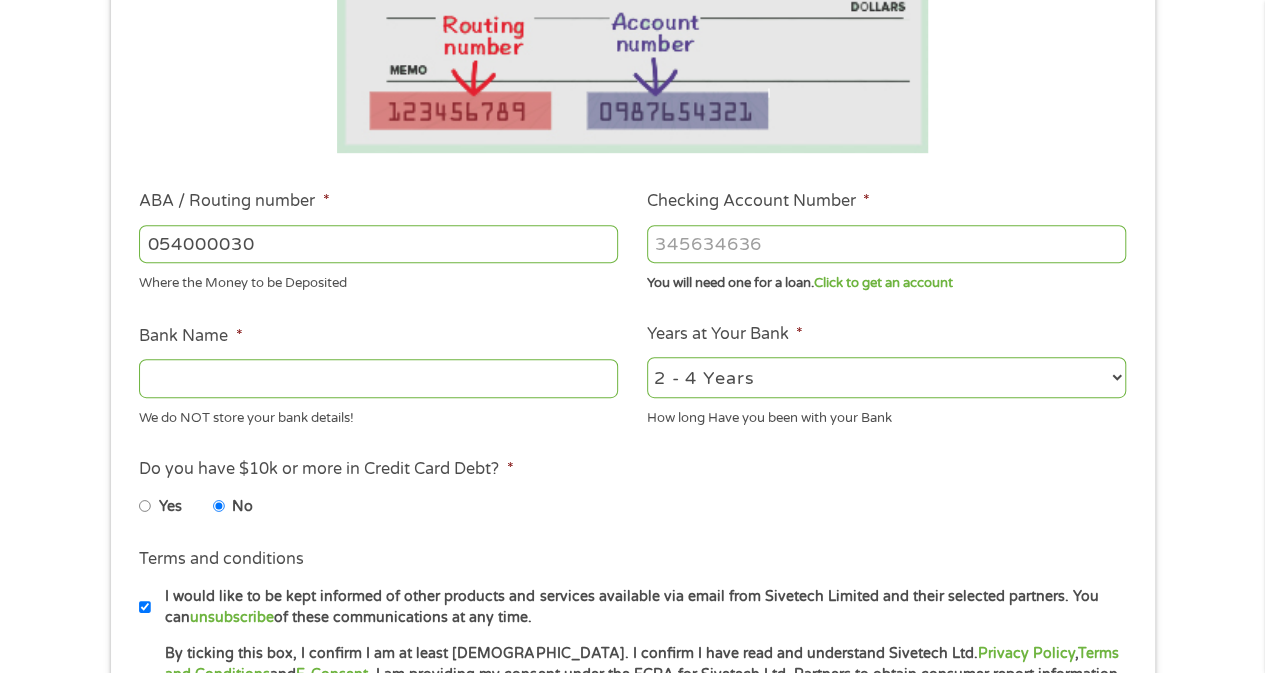type on "PNC BANK NA" 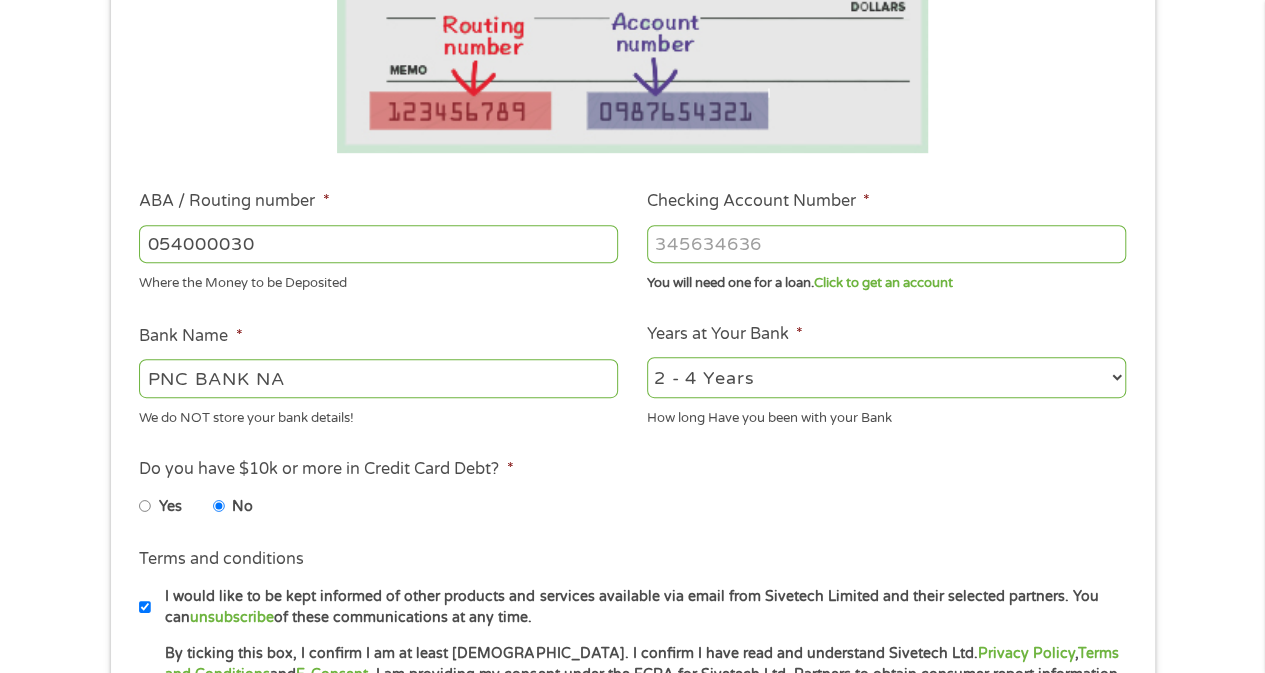 type on "054000030" 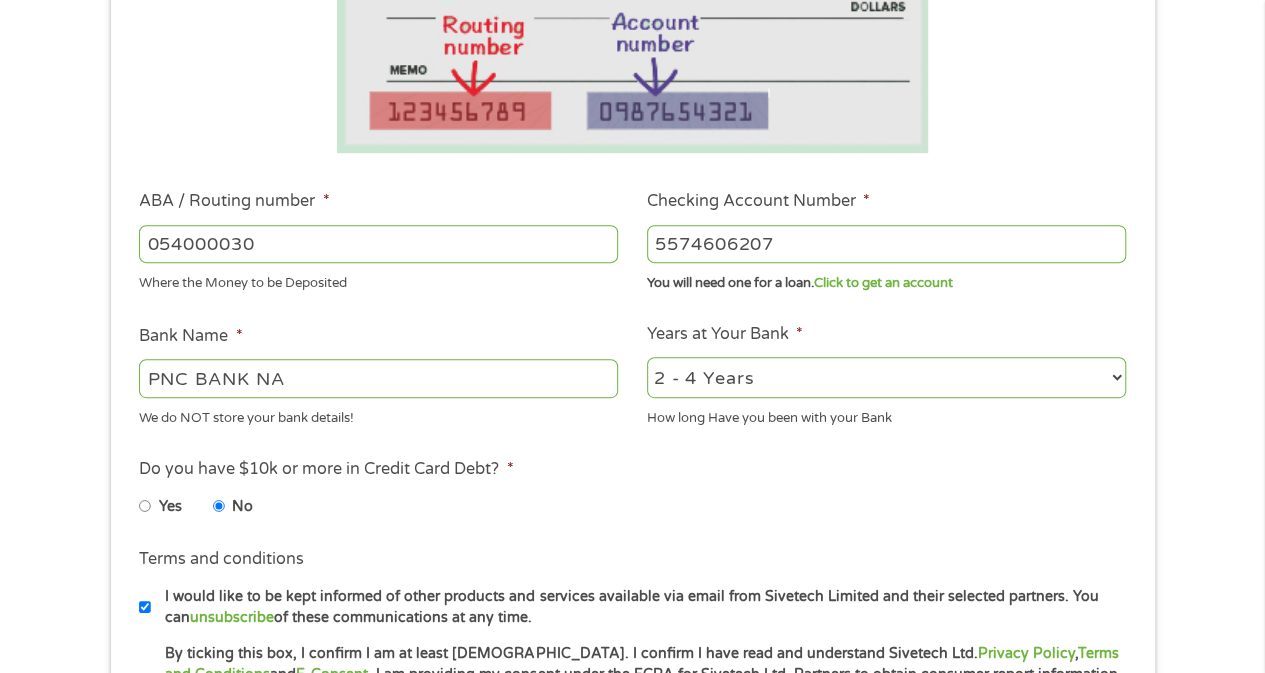 type on "5574606207" 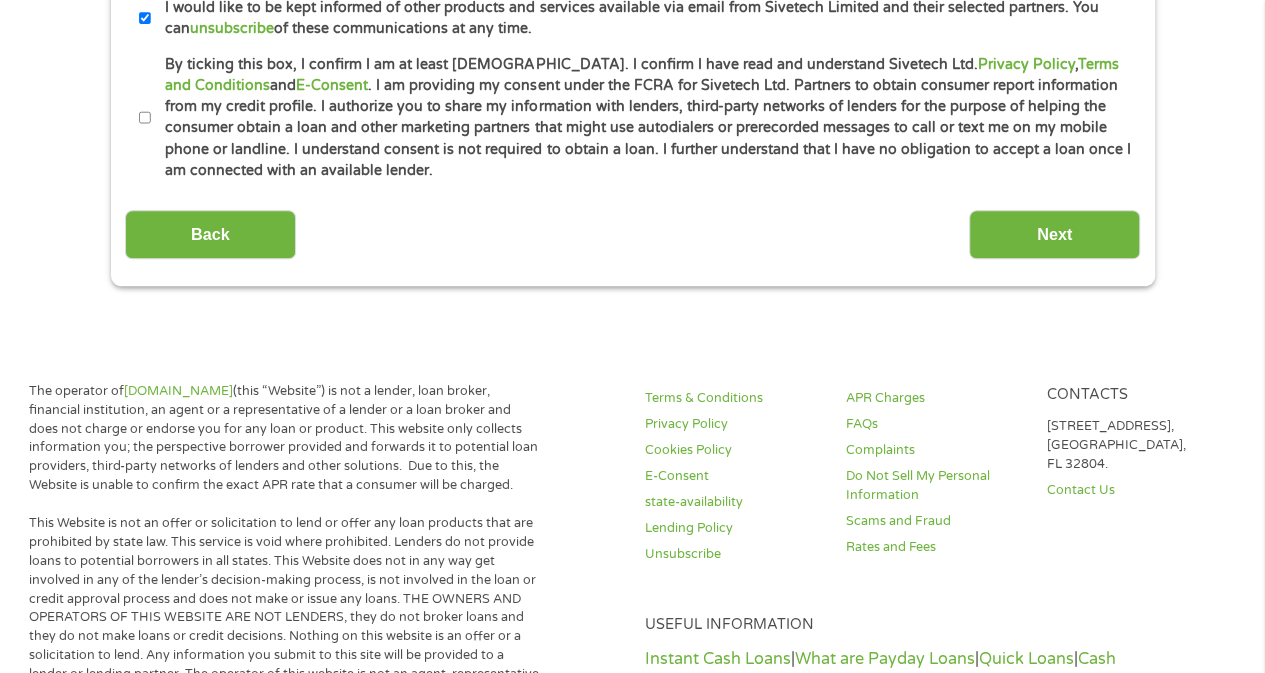 scroll, scrollTop: 2328, scrollLeft: 0, axis: vertical 